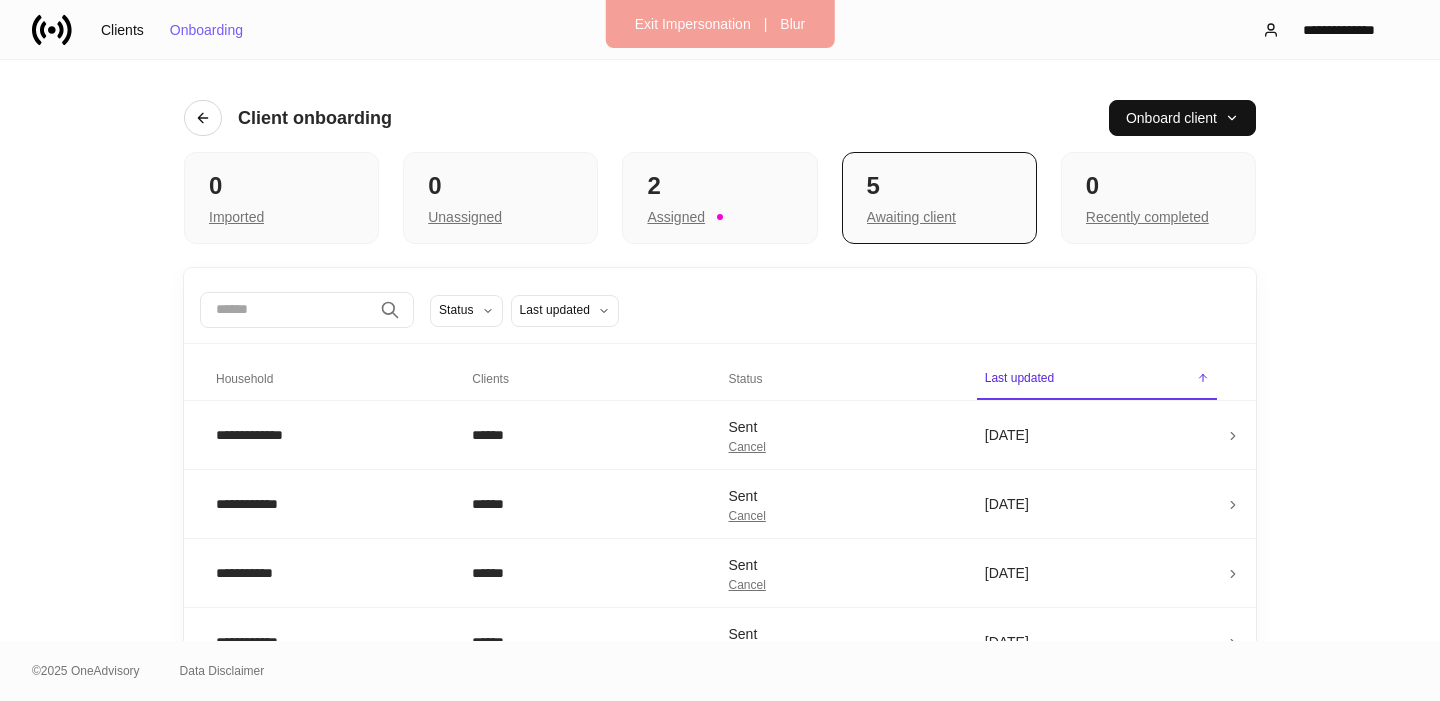 scroll, scrollTop: 0, scrollLeft: 0, axis: both 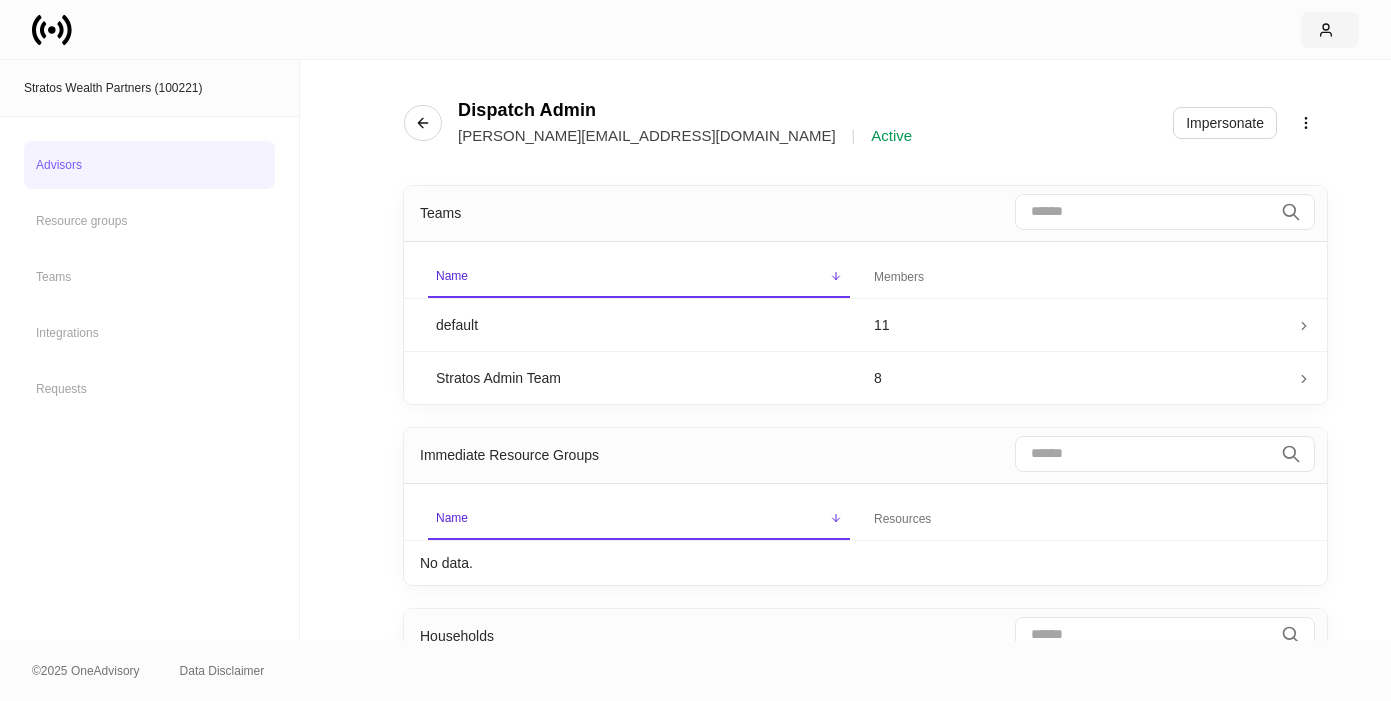 click 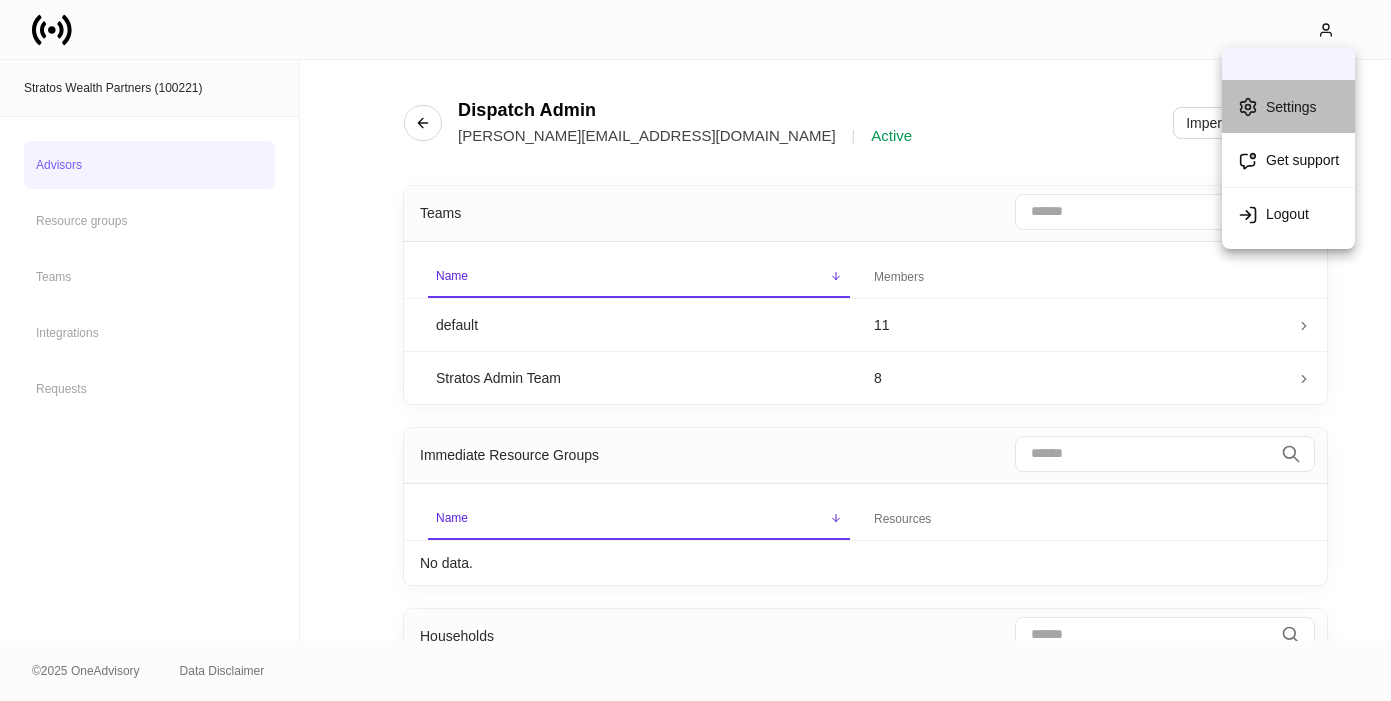 click on "Settings" at bounding box center (1291, 107) 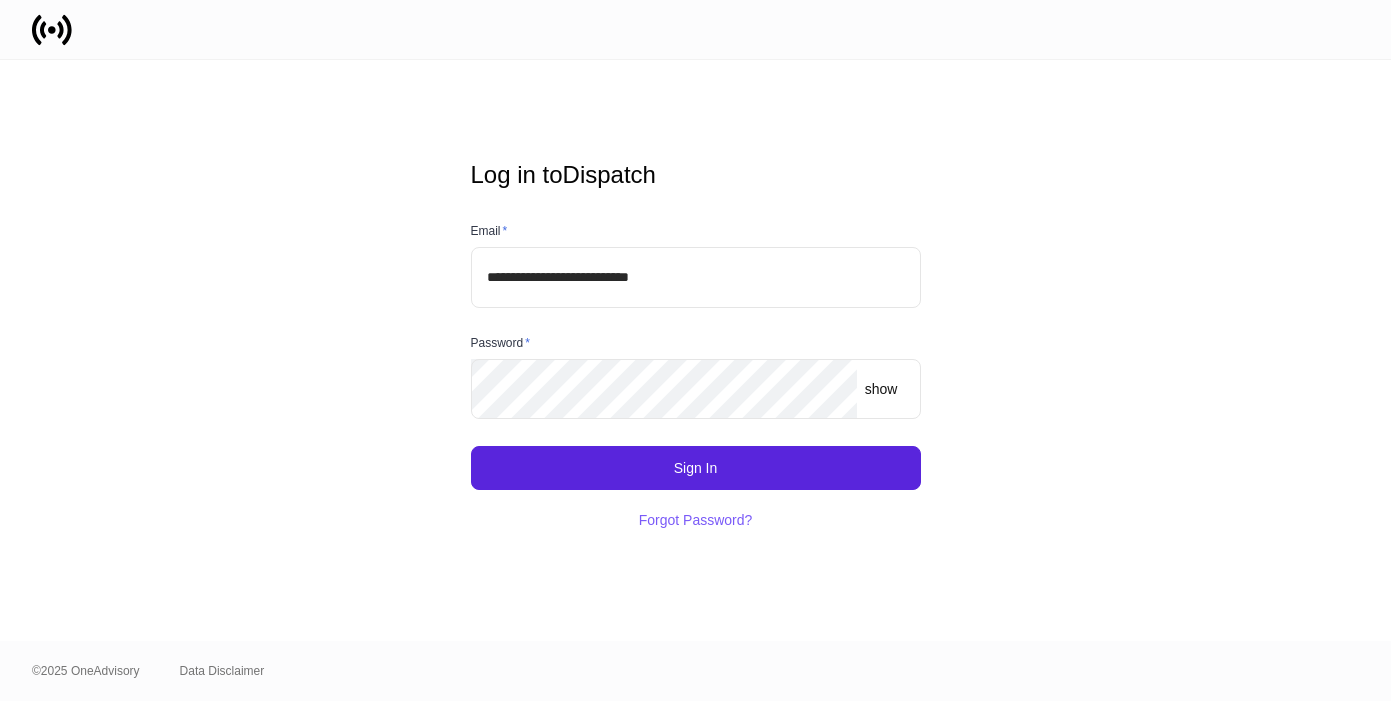 scroll, scrollTop: 0, scrollLeft: 0, axis: both 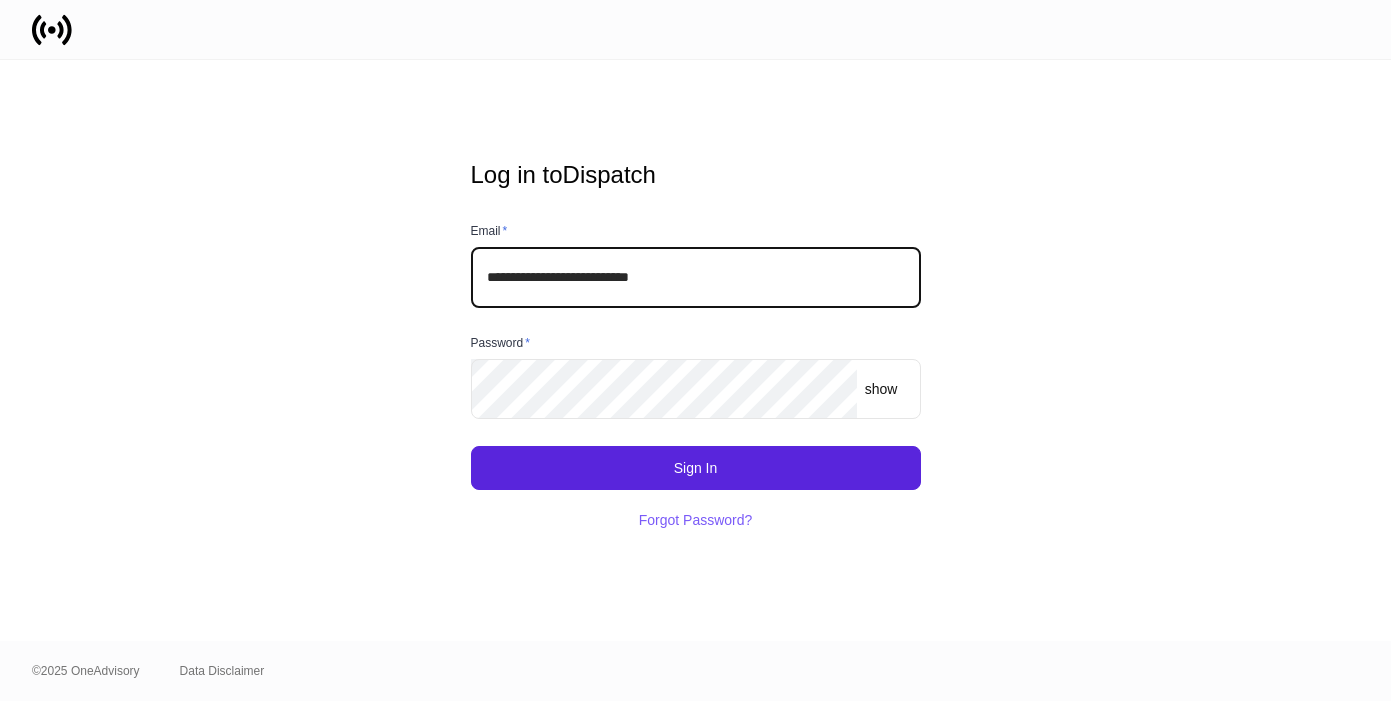 click 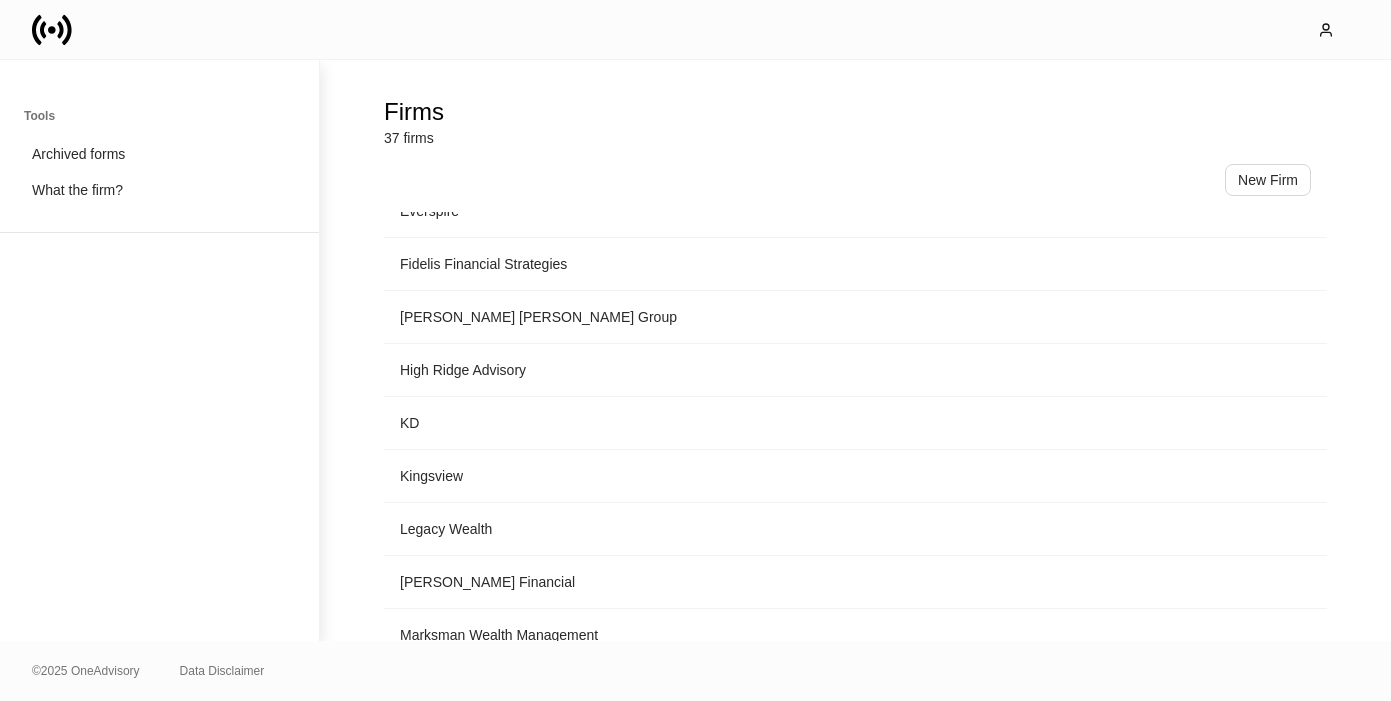 scroll, scrollTop: 1588, scrollLeft: 0, axis: vertical 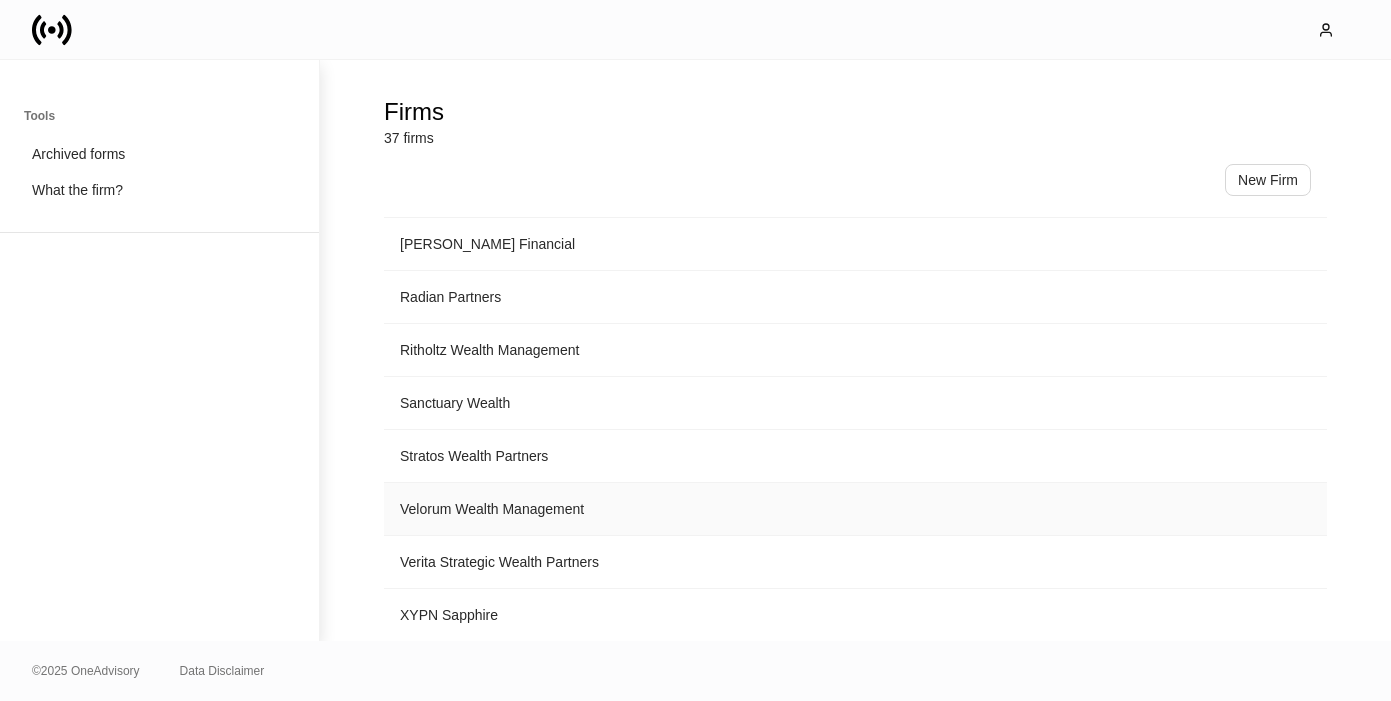 click on "Velorum Wealth Management" at bounding box center [855, 509] 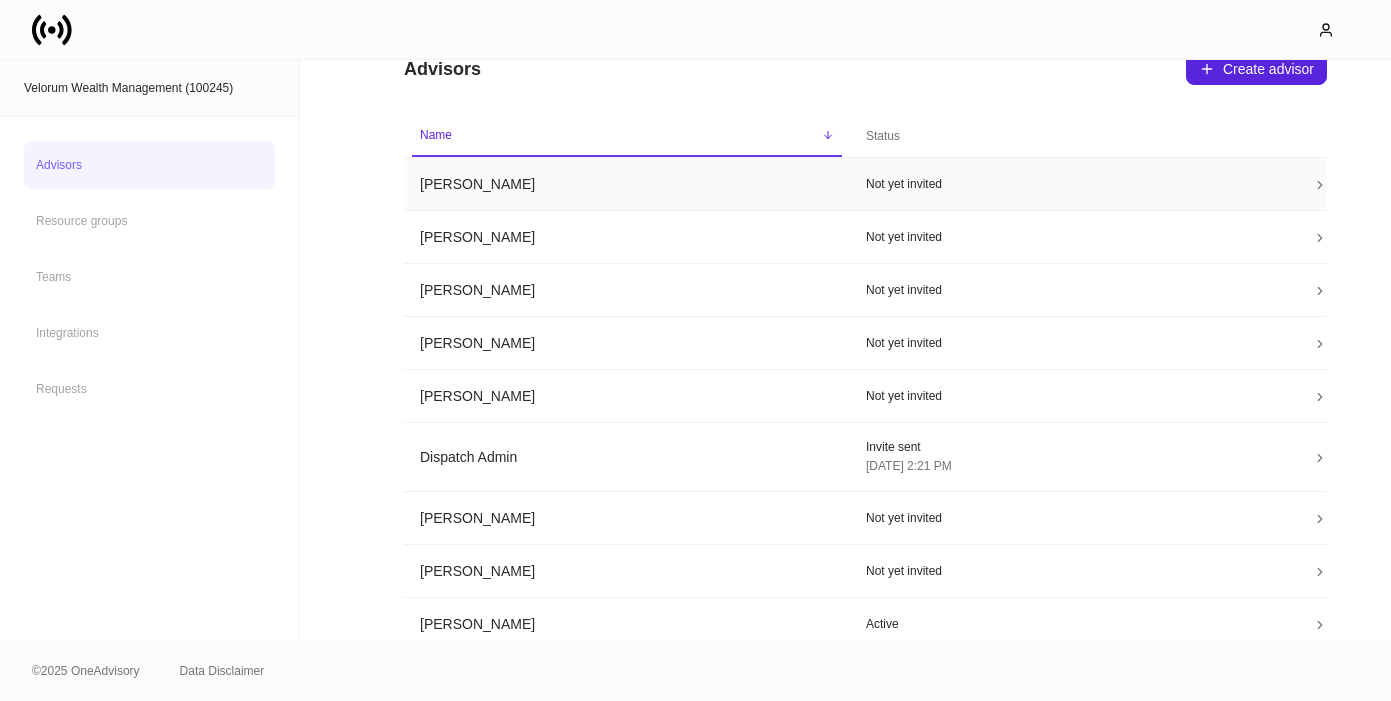scroll, scrollTop: 0, scrollLeft: 0, axis: both 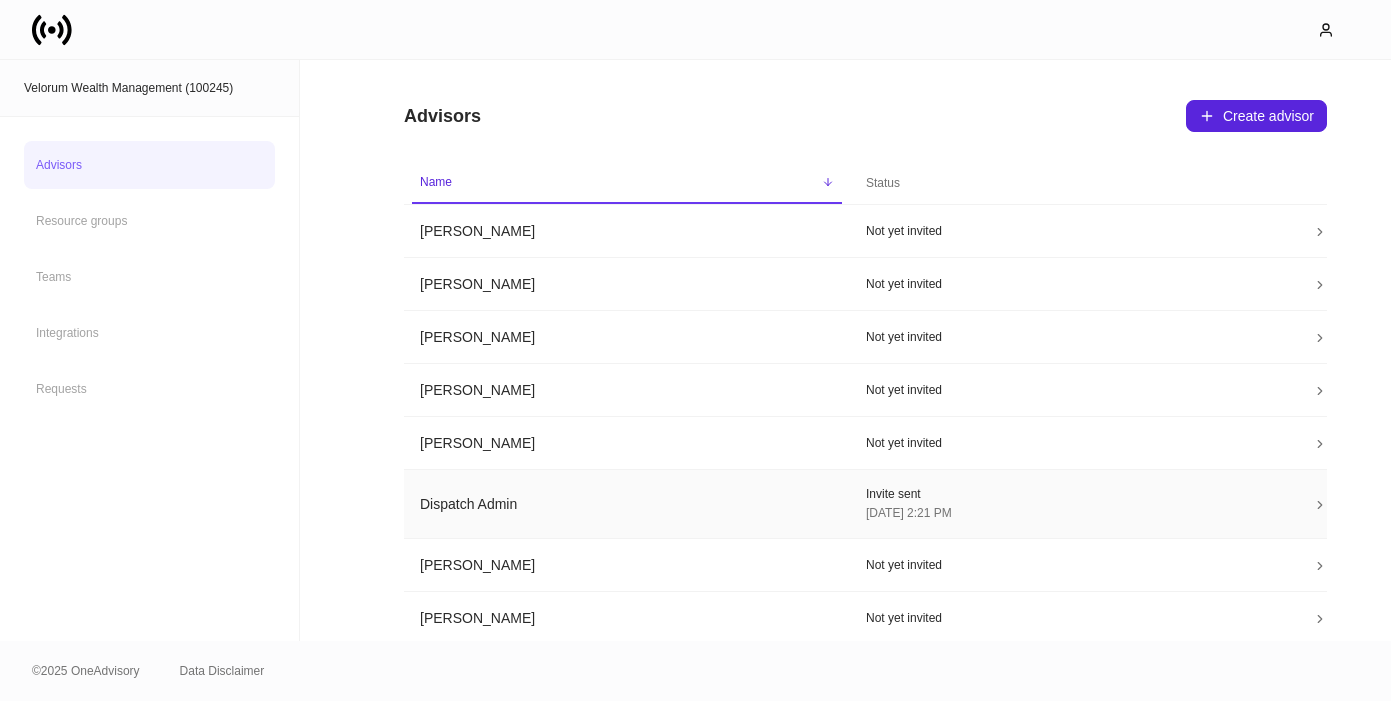 click on "Dispatch Admin" at bounding box center (627, 504) 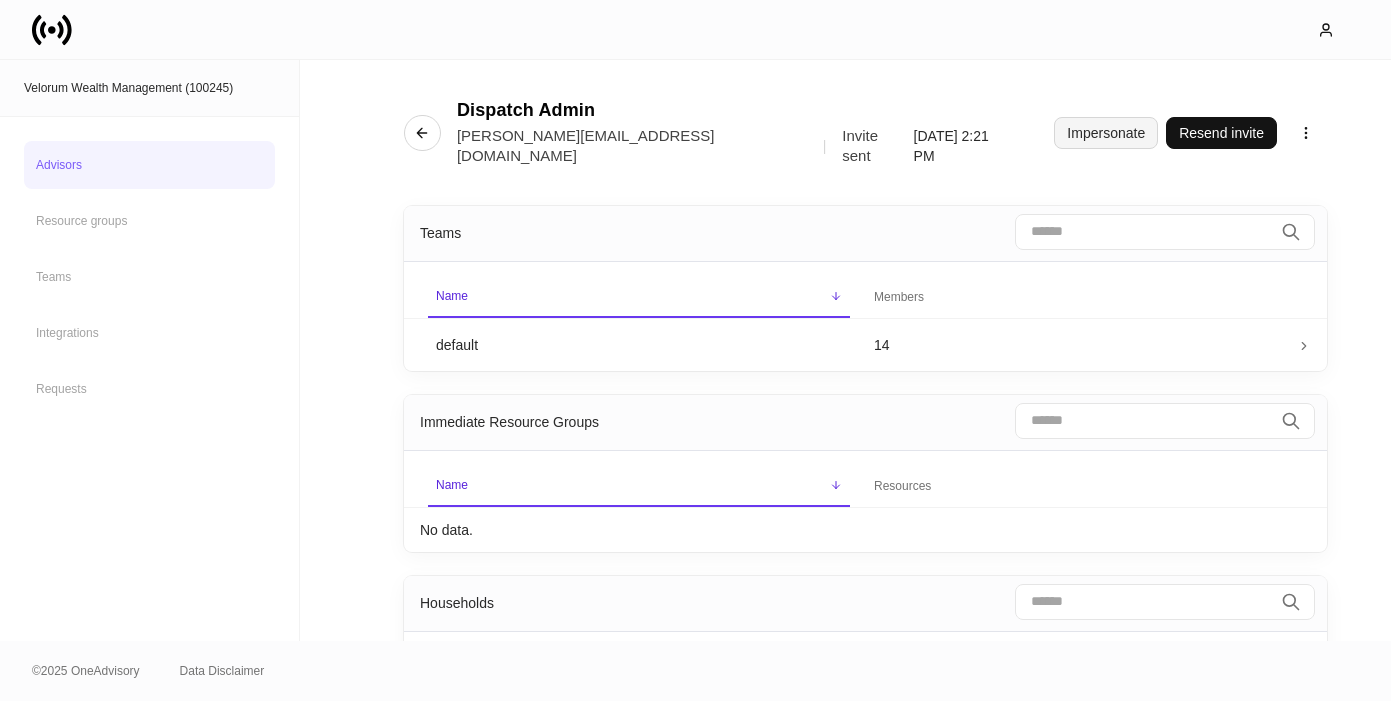 click on "Impersonate" at bounding box center [1106, 133] 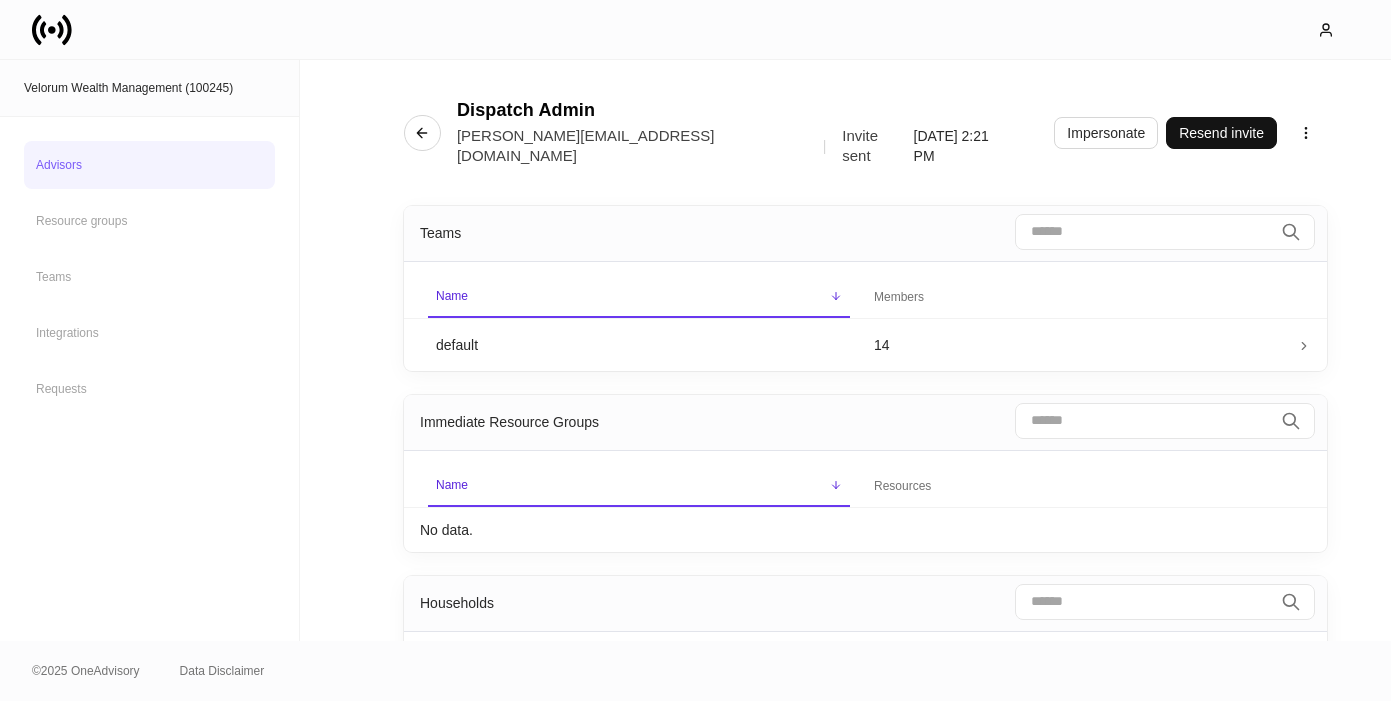 click on "Advisors" at bounding box center (149, 165) 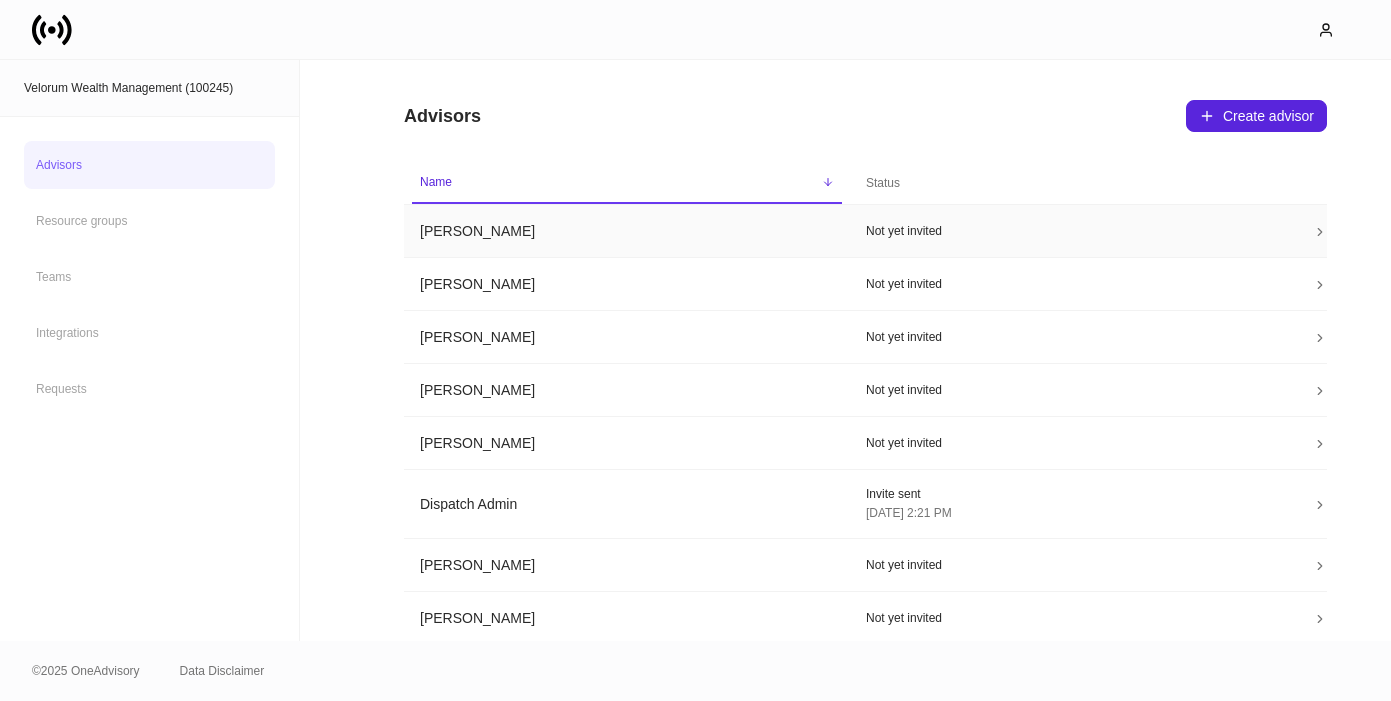 click on "Bernard Reed" at bounding box center [627, 231] 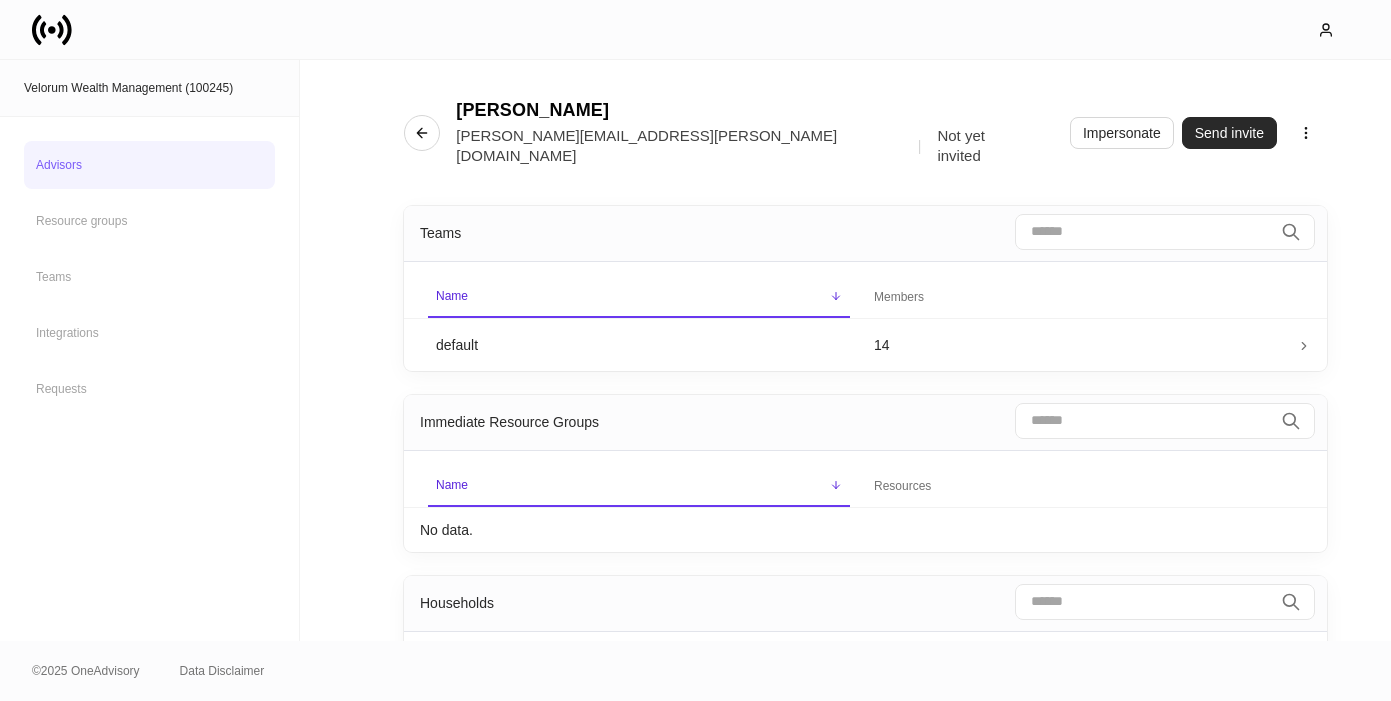 click on "Send invite" at bounding box center [1229, 133] 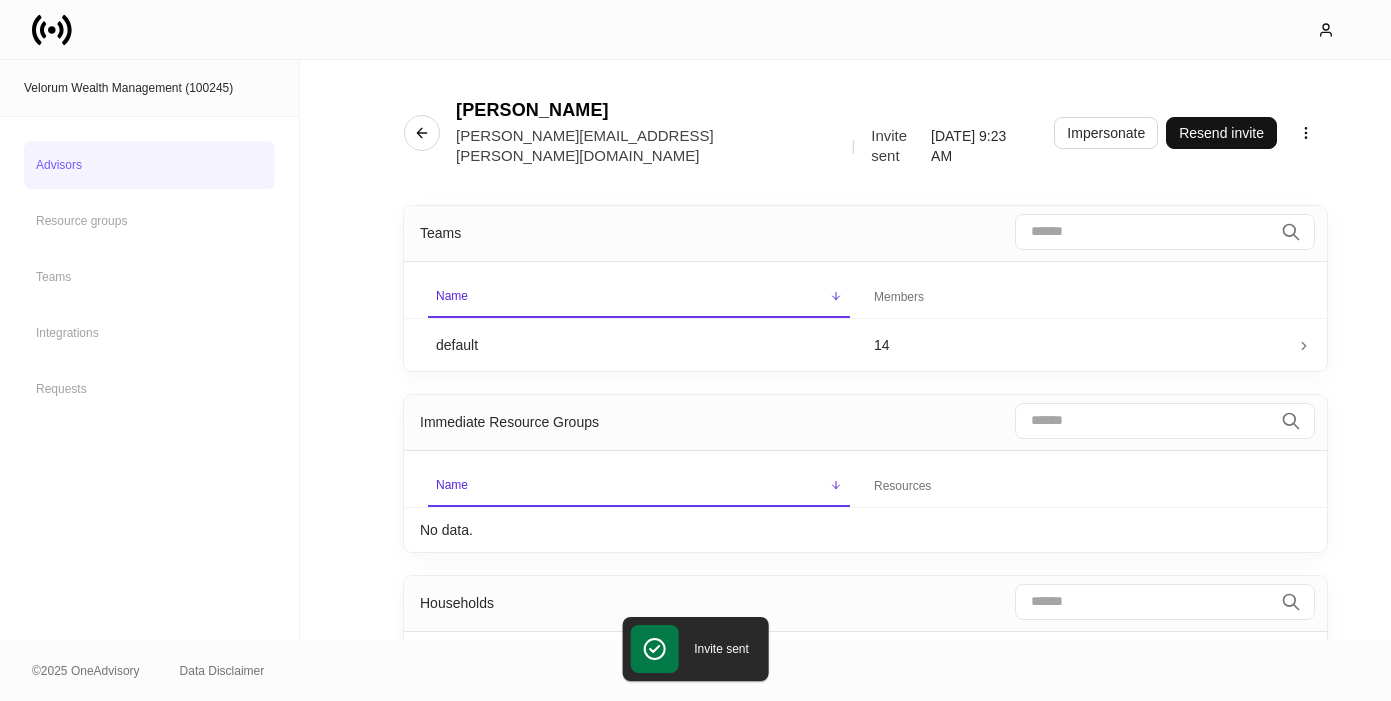 click on "Advisors" at bounding box center (149, 165) 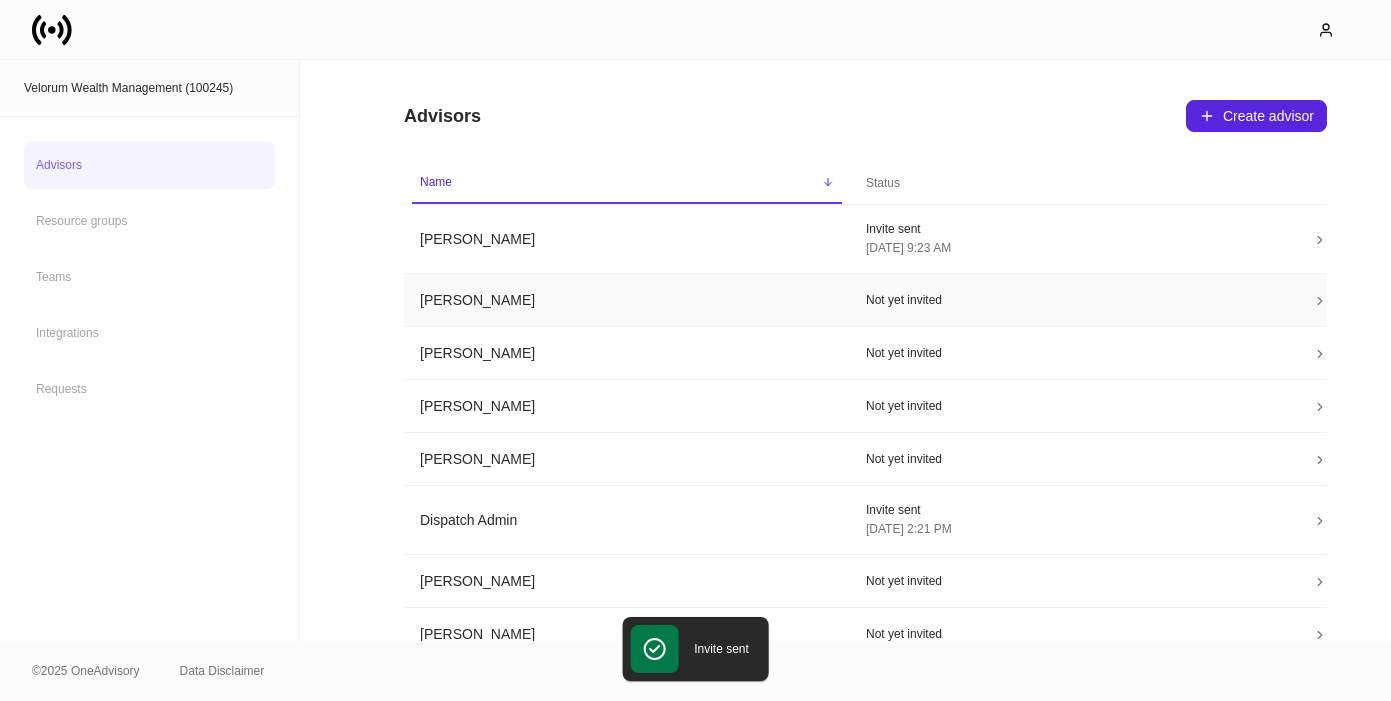 click on "Brady Scarborough" at bounding box center (627, 300) 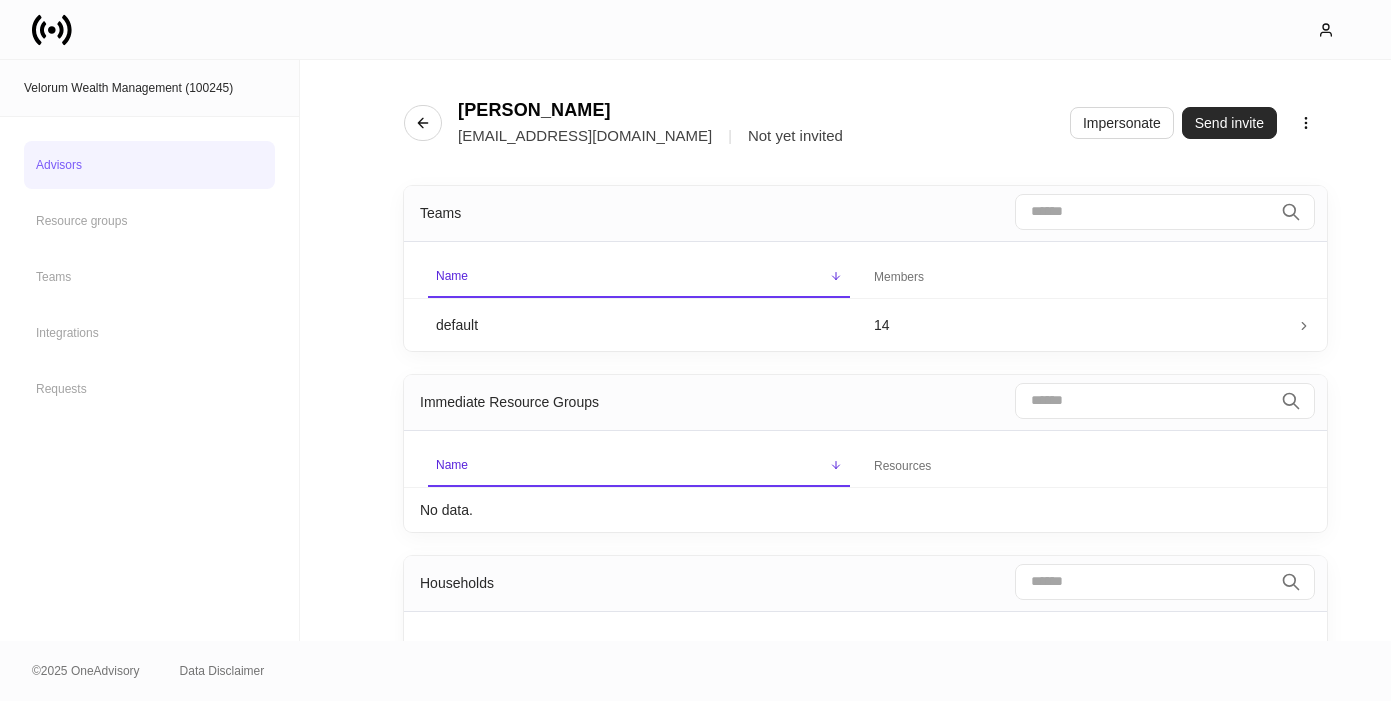 click on "Send invite" at bounding box center (1229, 123) 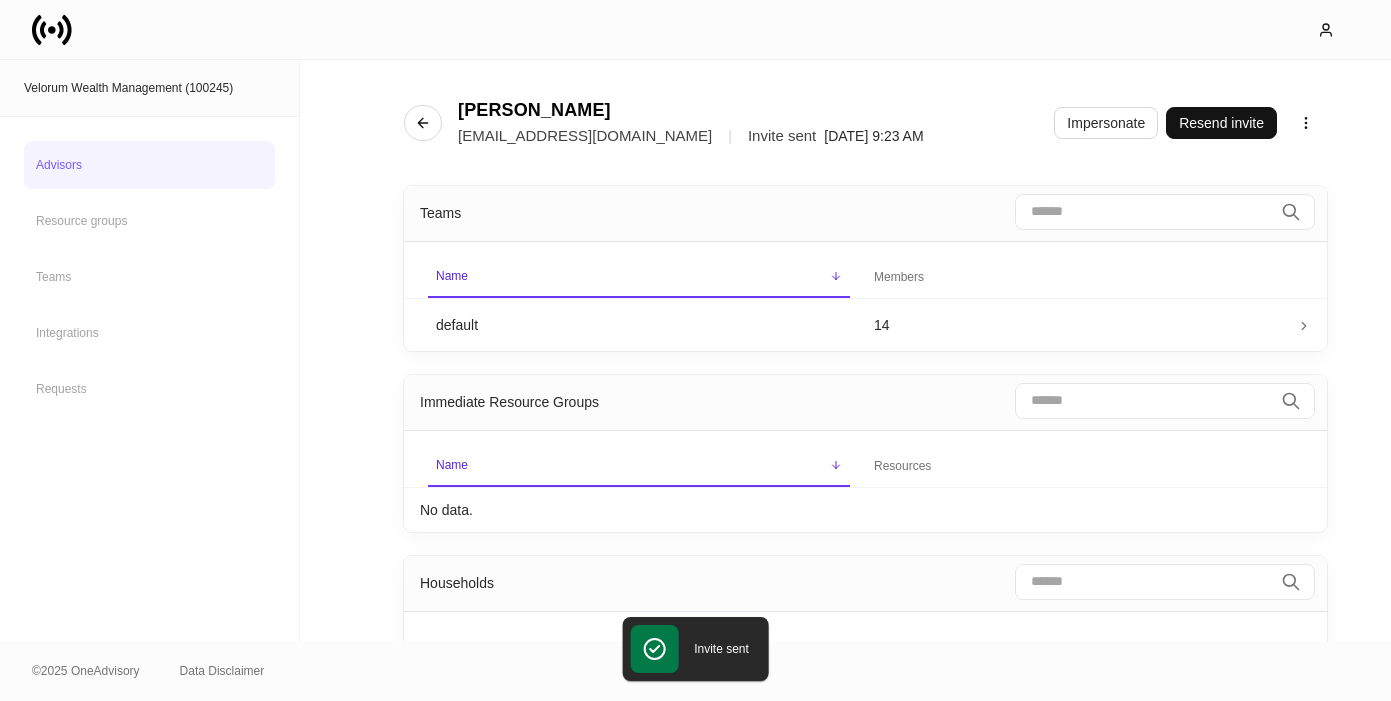 click on "Advisors" at bounding box center [149, 165] 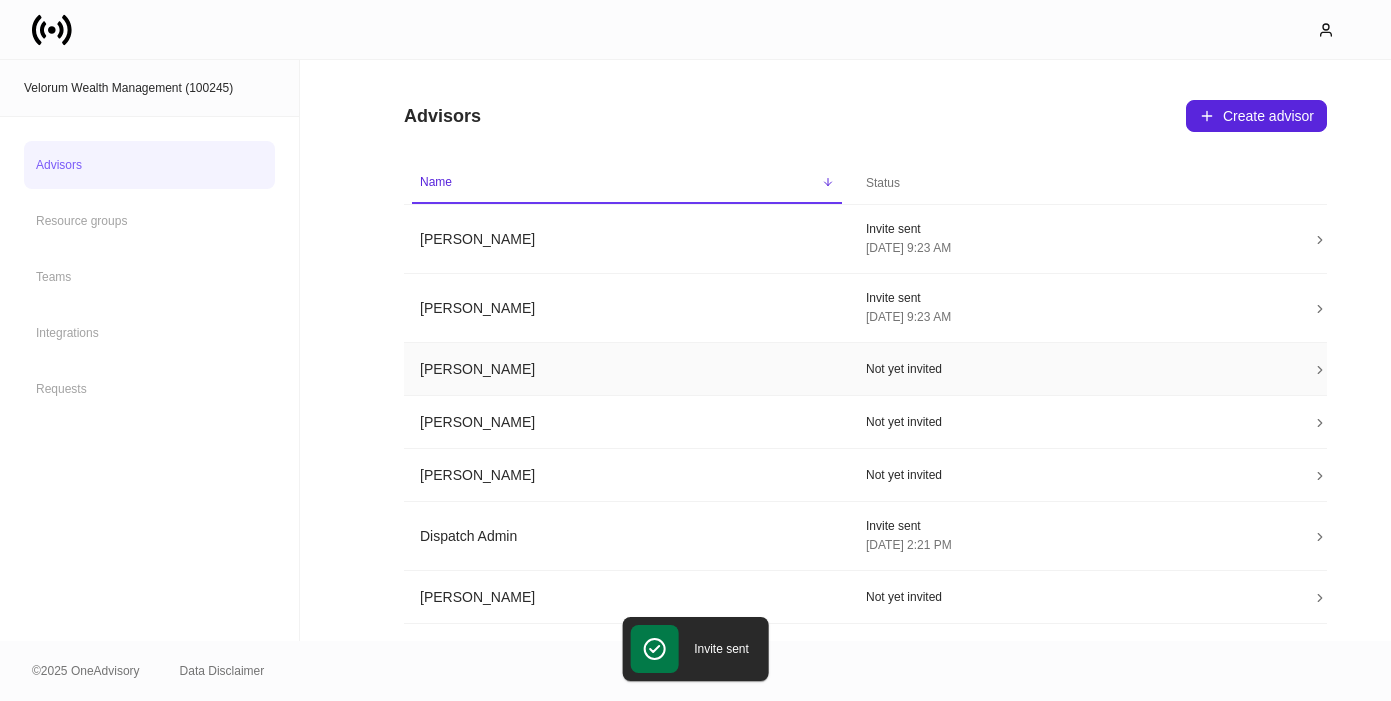 click on "Brooks McCall" at bounding box center (627, 369) 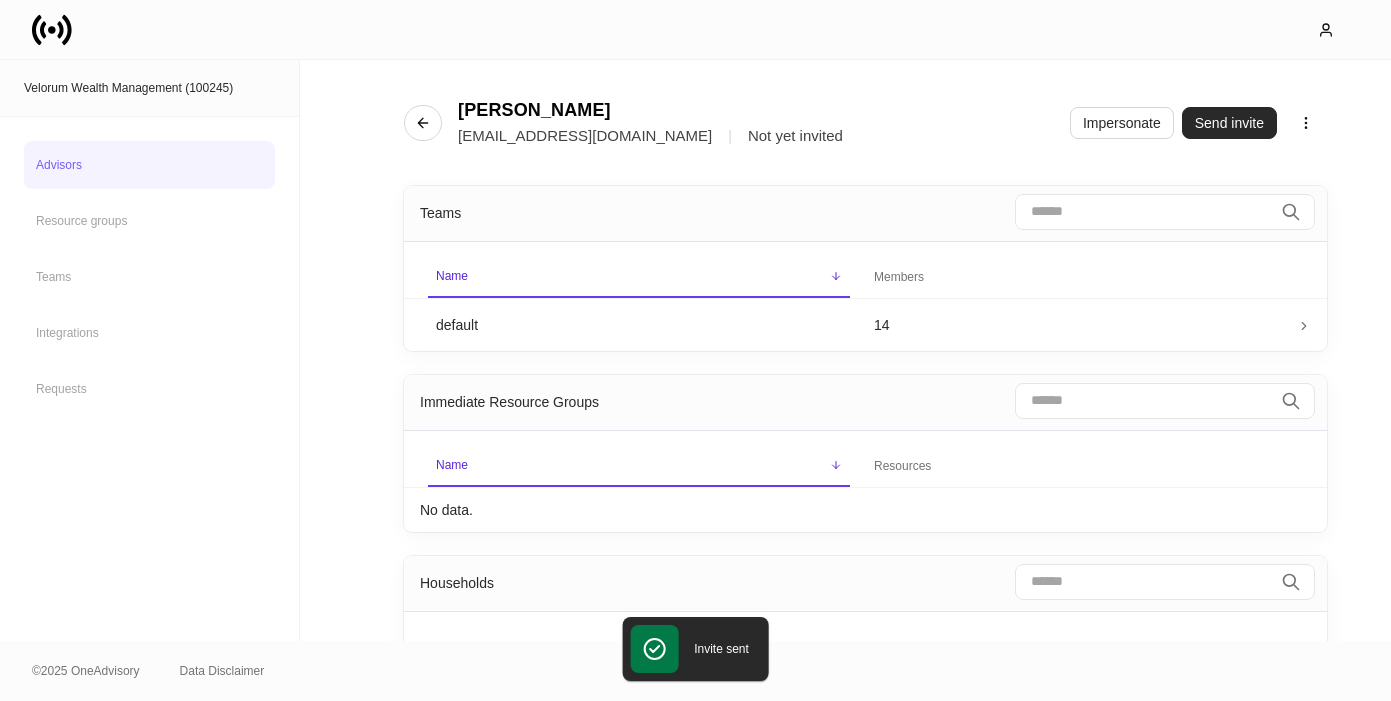 click on "Send invite" at bounding box center [1229, 123] 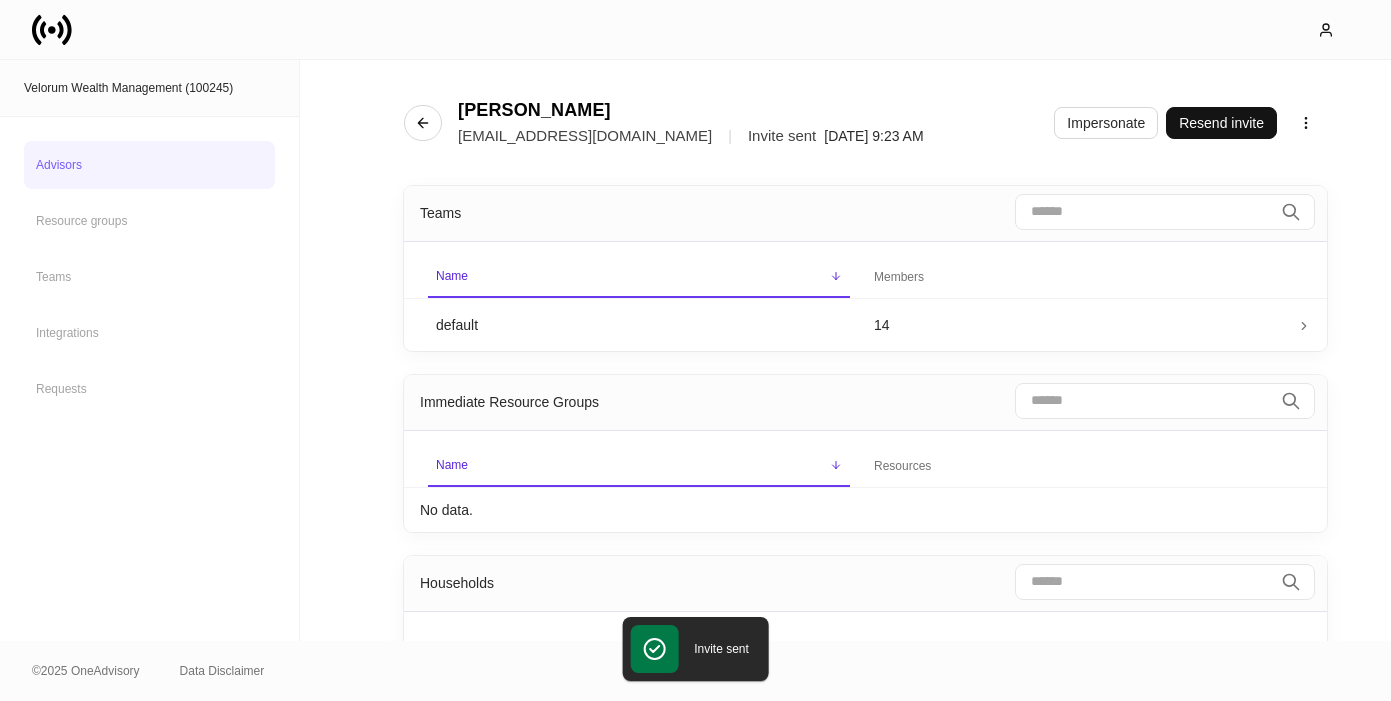 click on "Advisors" at bounding box center (149, 165) 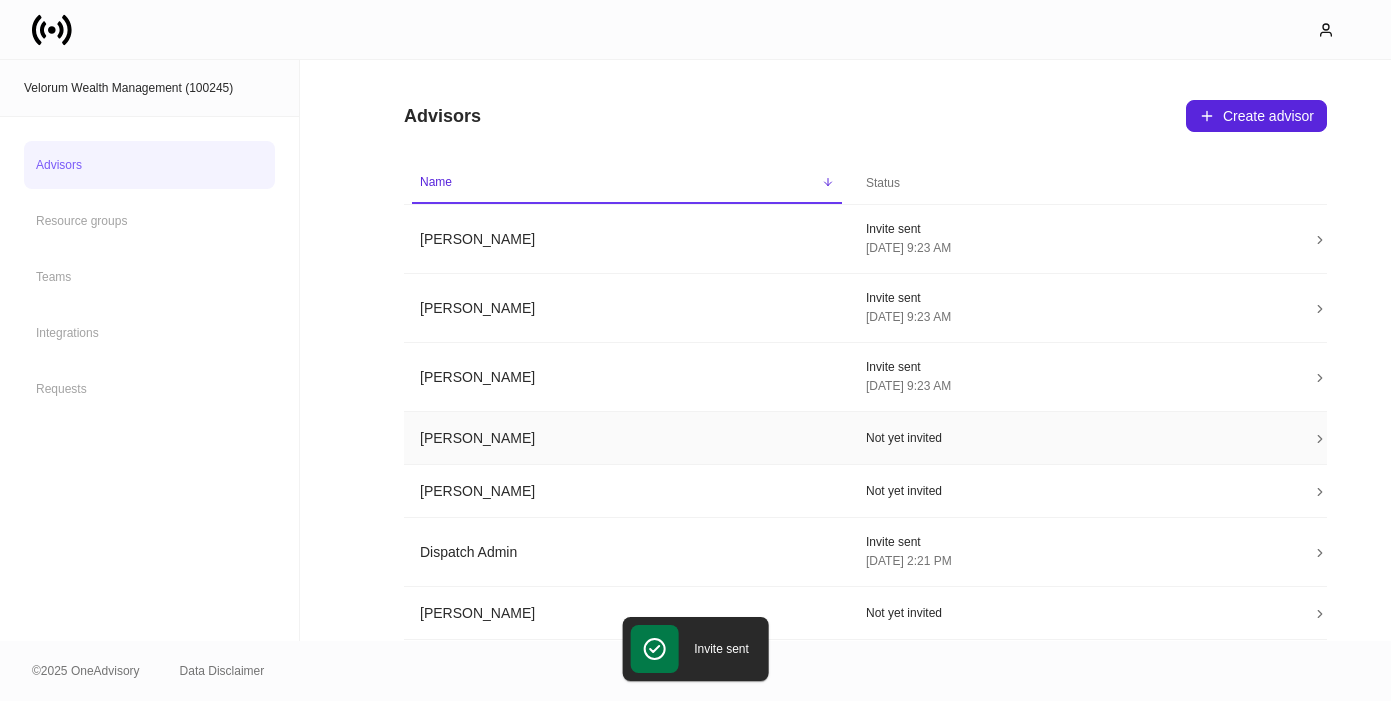 click on "Carlos Urdaneta" at bounding box center (627, 438) 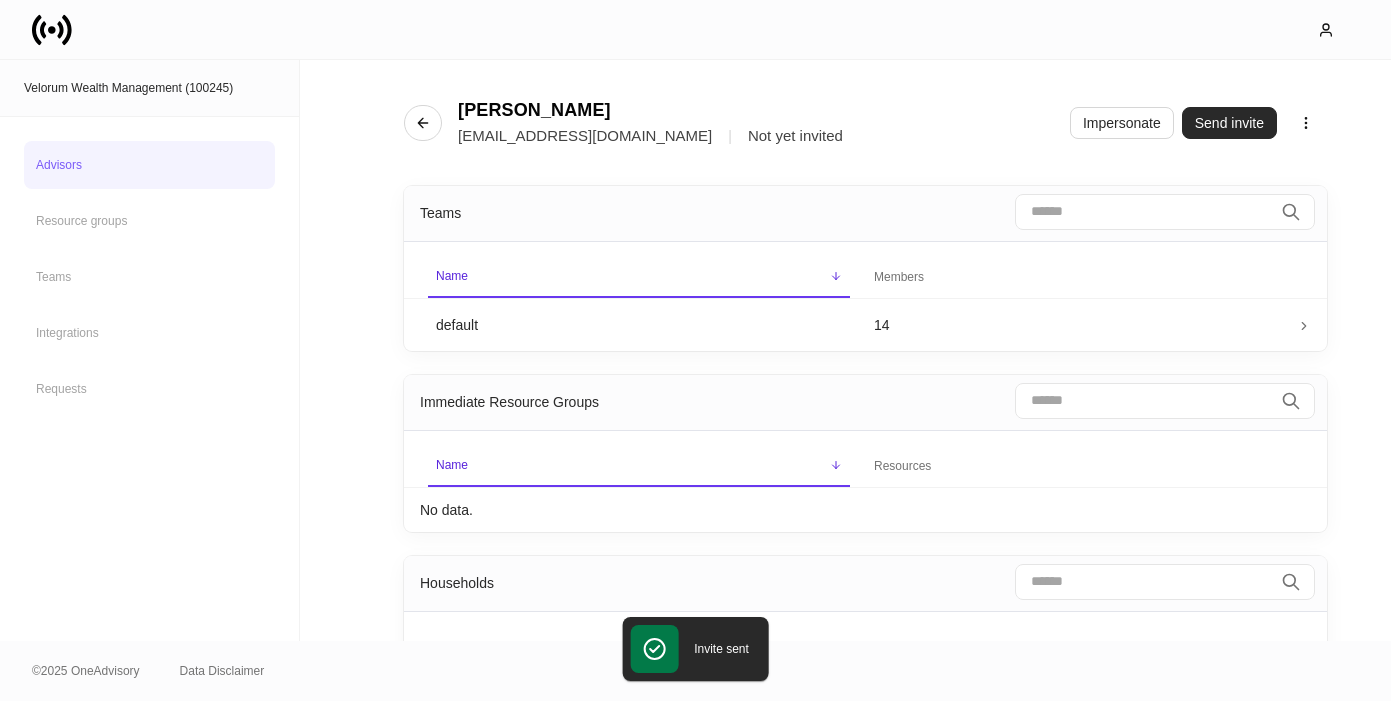 click on "Send invite" at bounding box center (1229, 123) 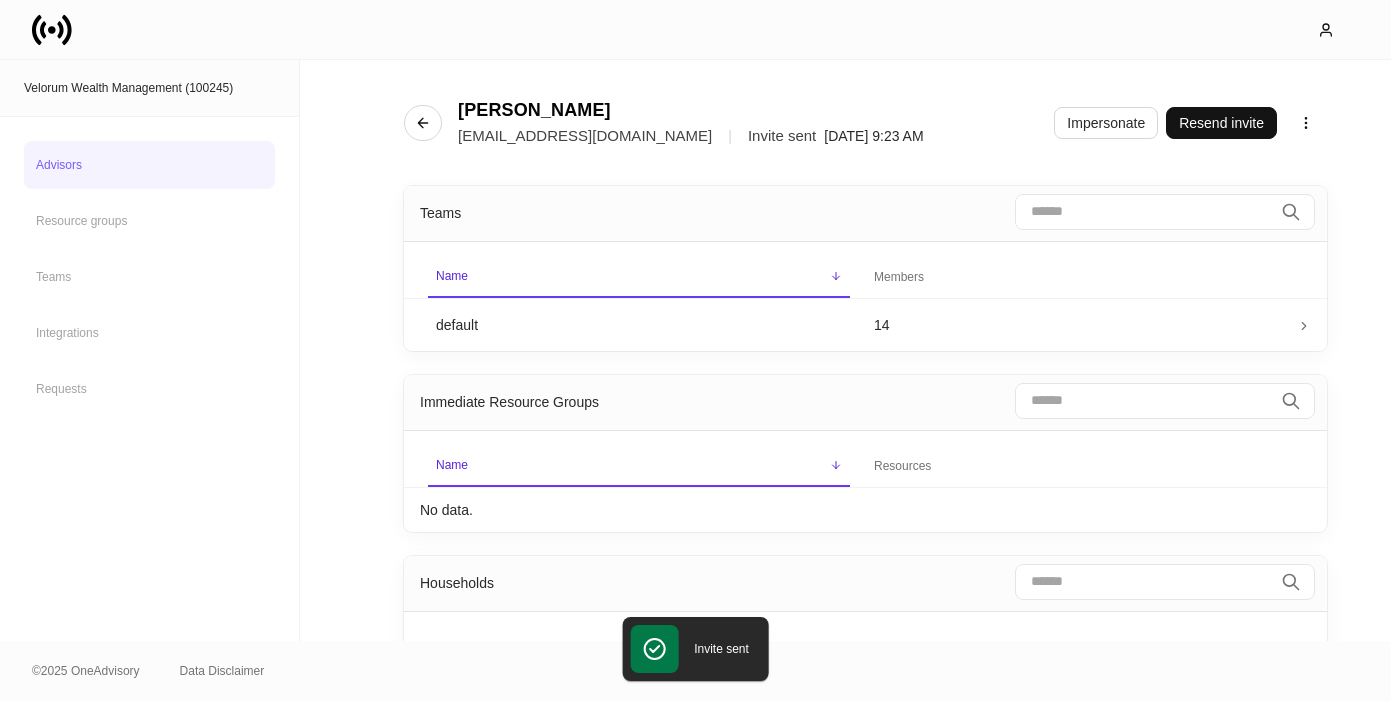 click on "Advisors" at bounding box center (149, 165) 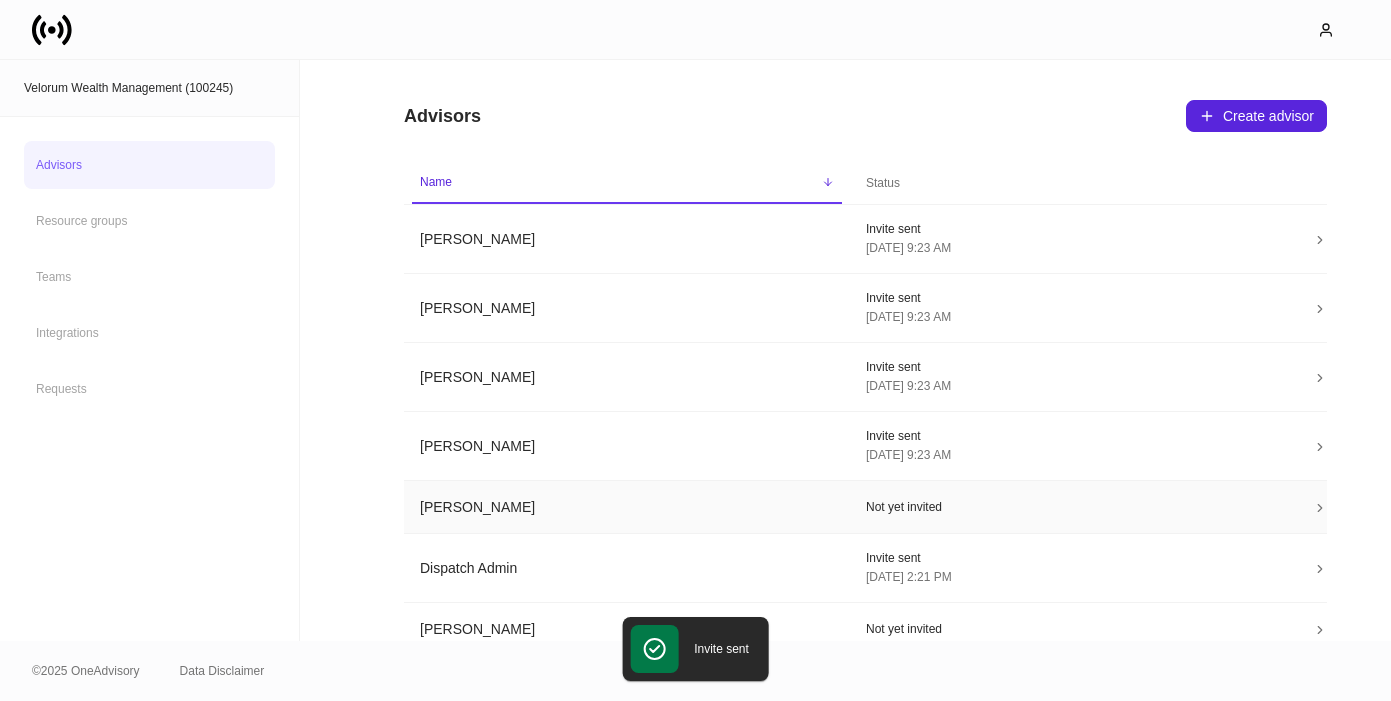 click on "Chris Sexton" at bounding box center [627, 507] 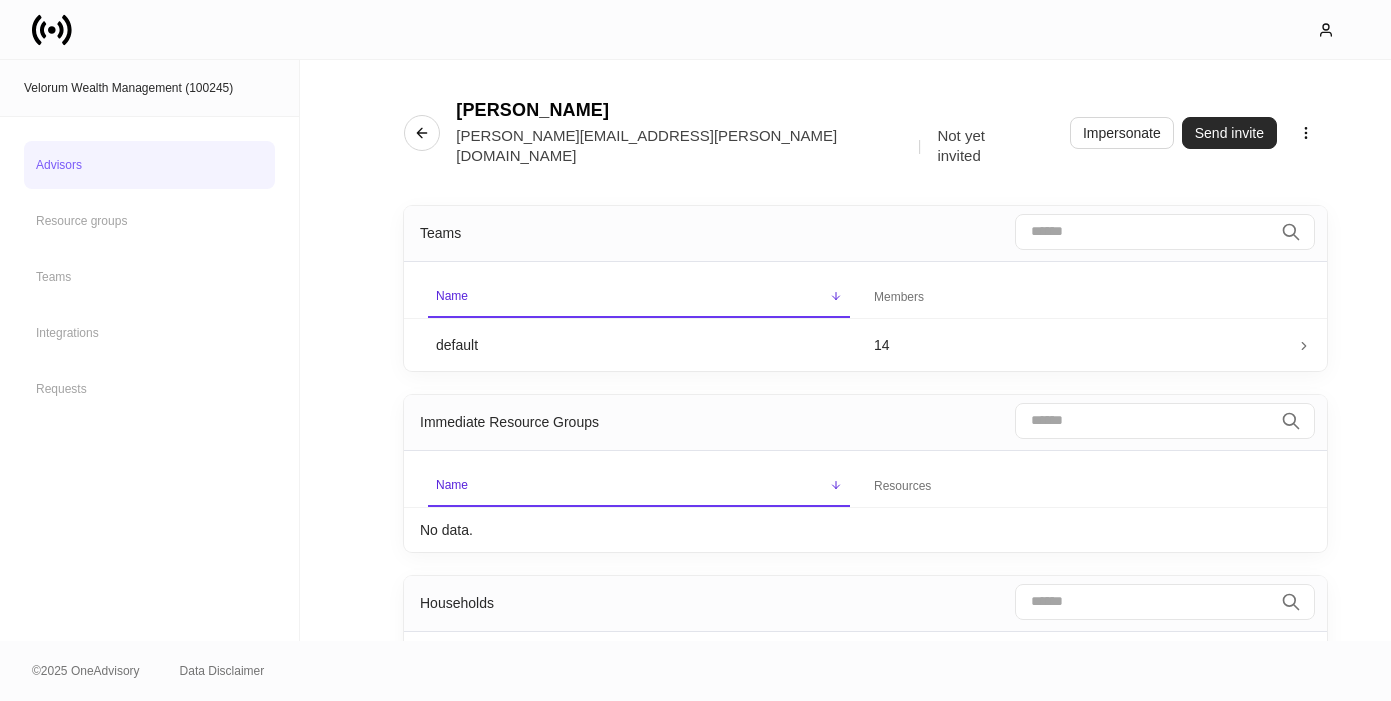 click on "Send invite" at bounding box center [1229, 133] 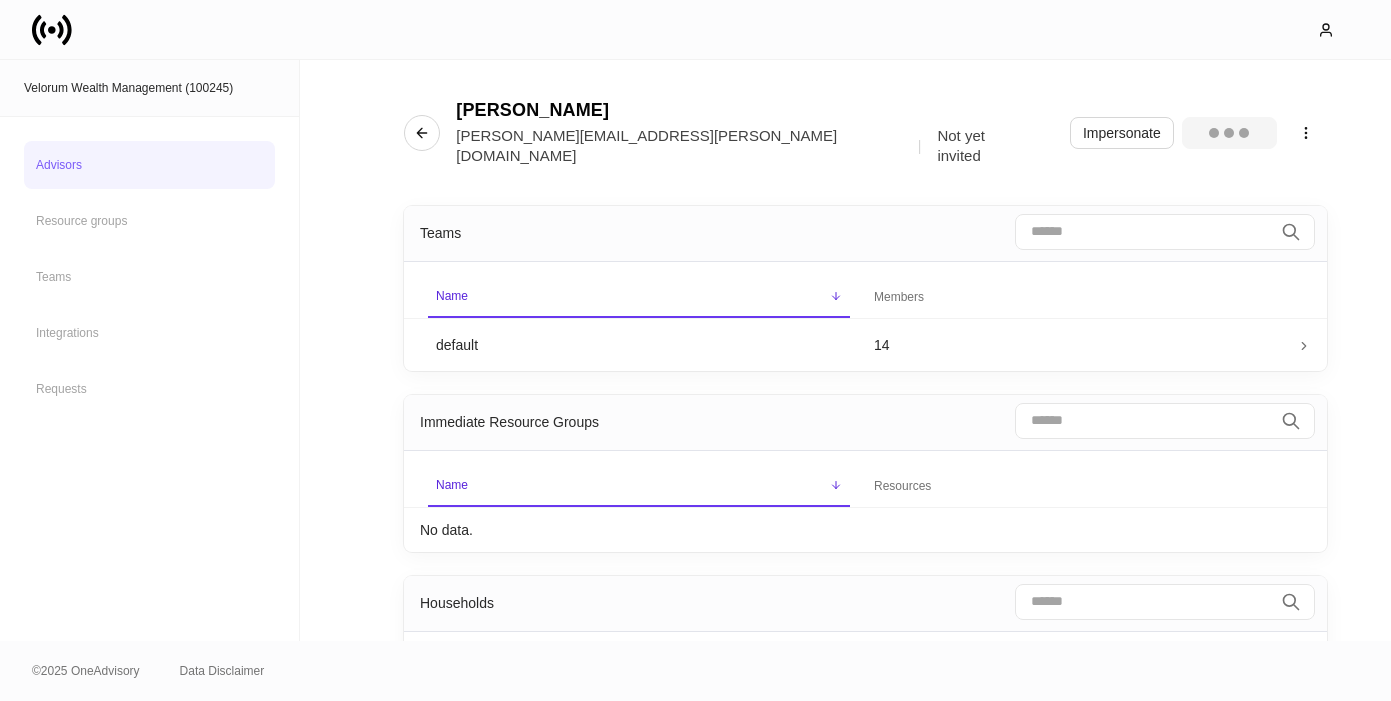click at bounding box center (695, 350) 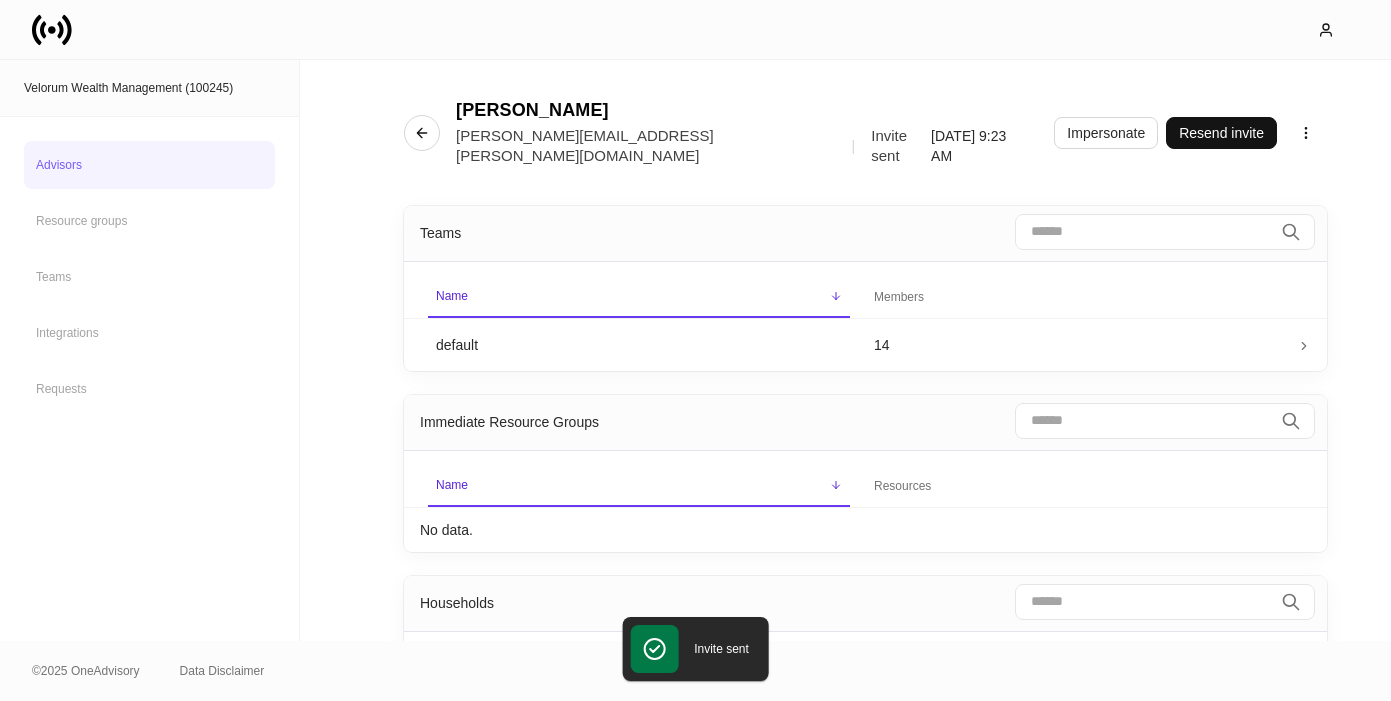 click on "Advisors" at bounding box center (149, 165) 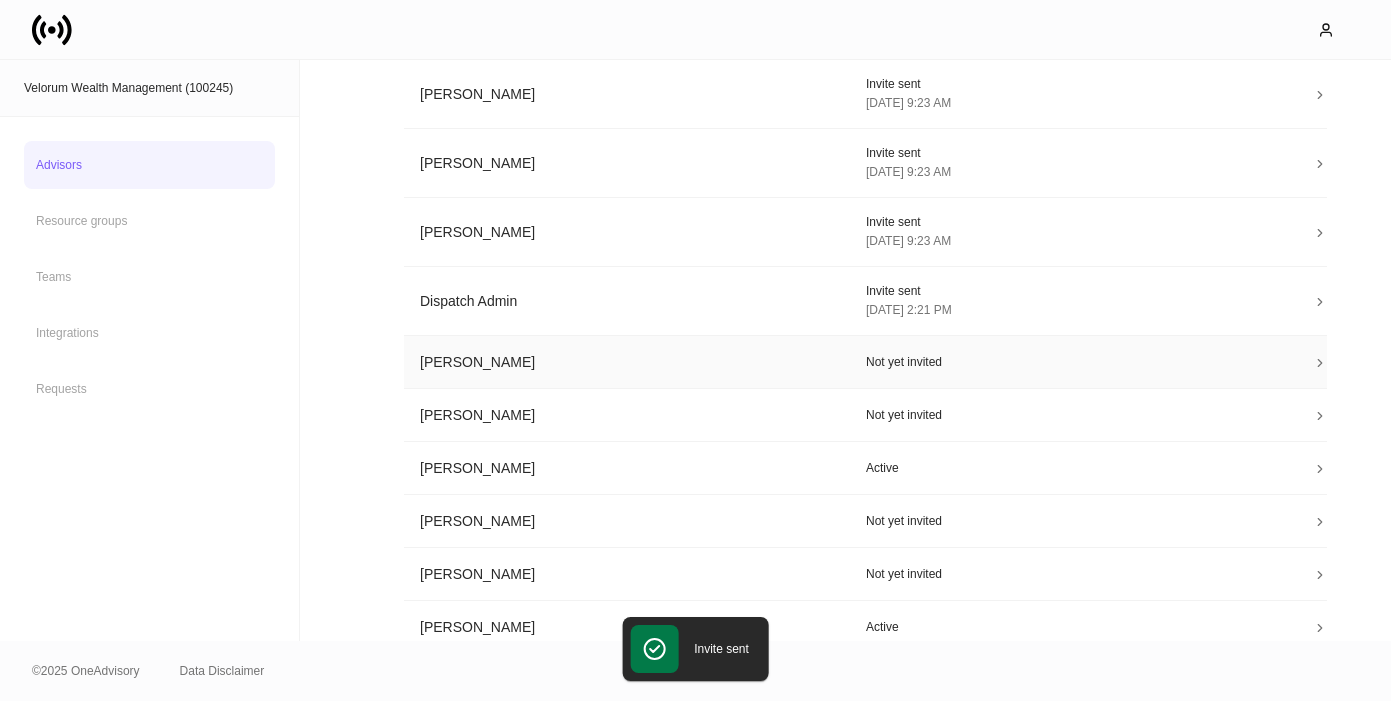 click on "Jesse Ortiz" at bounding box center (627, 362) 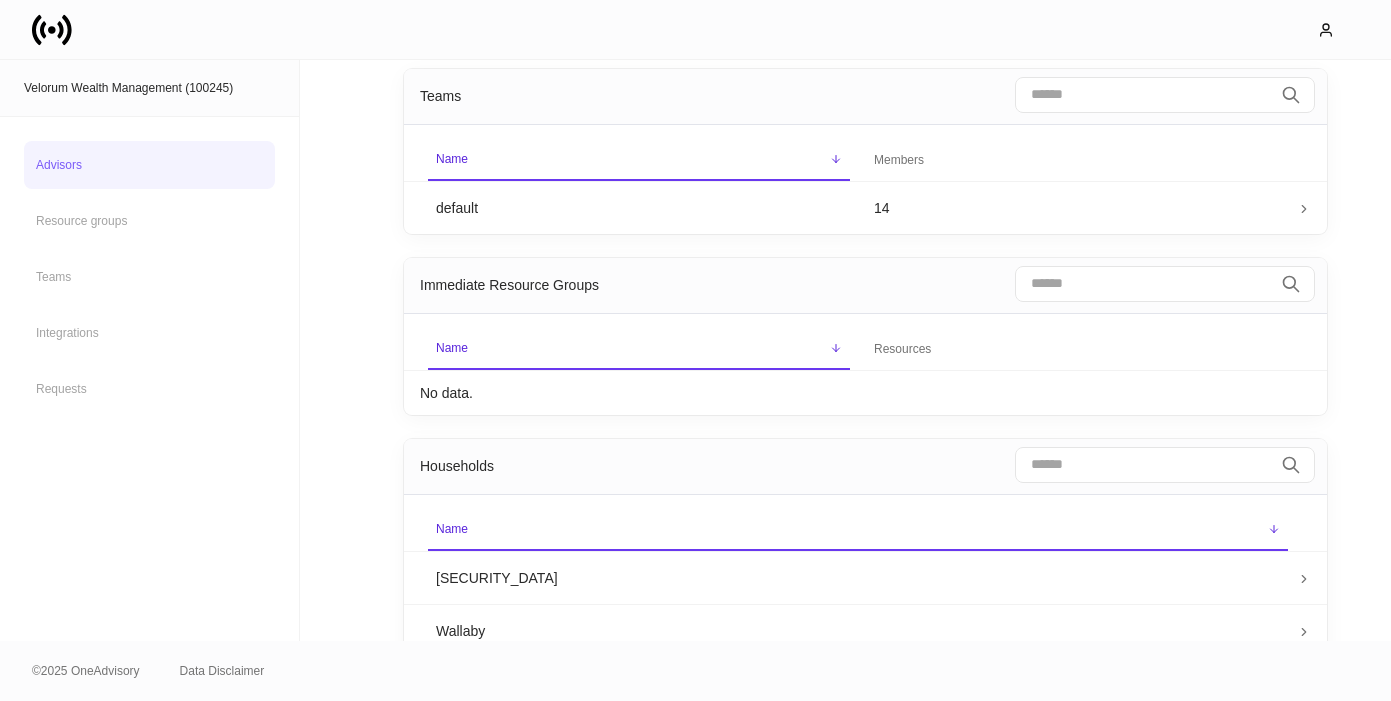 scroll, scrollTop: 23, scrollLeft: 0, axis: vertical 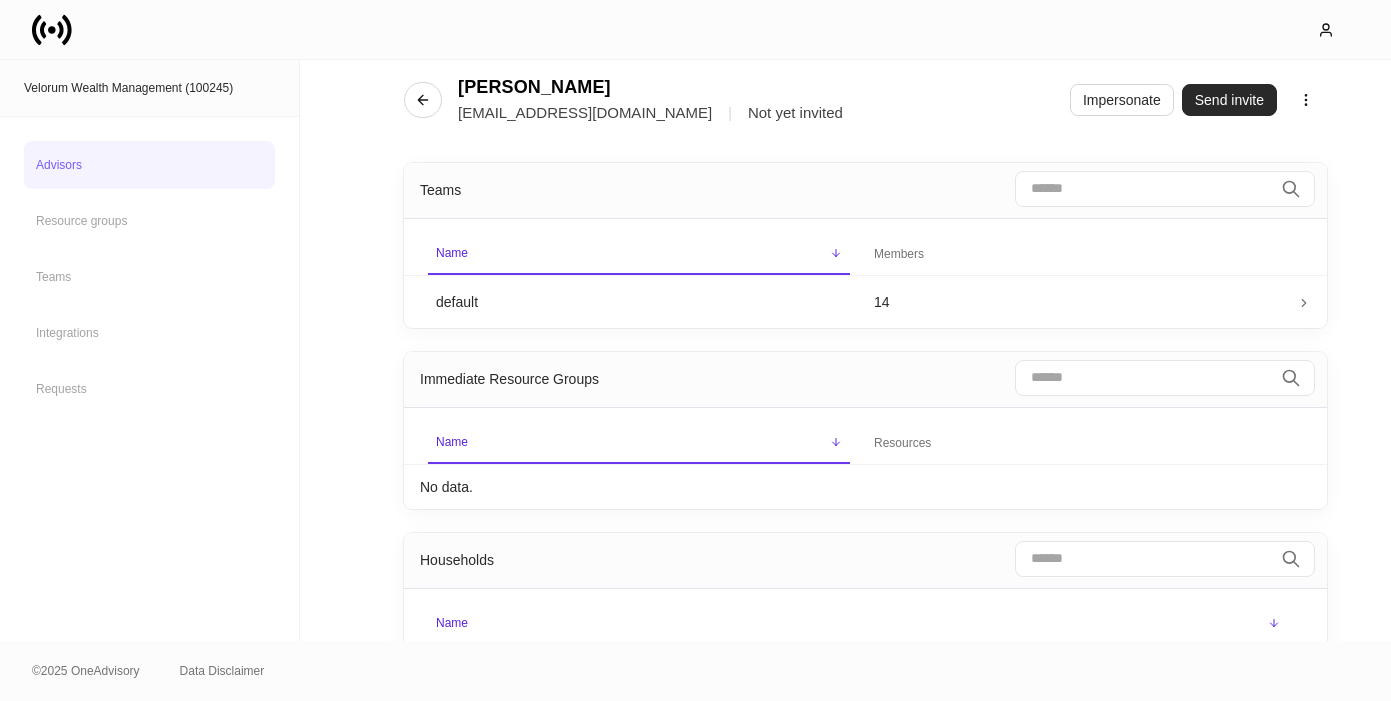 click on "Send invite" at bounding box center (1229, 100) 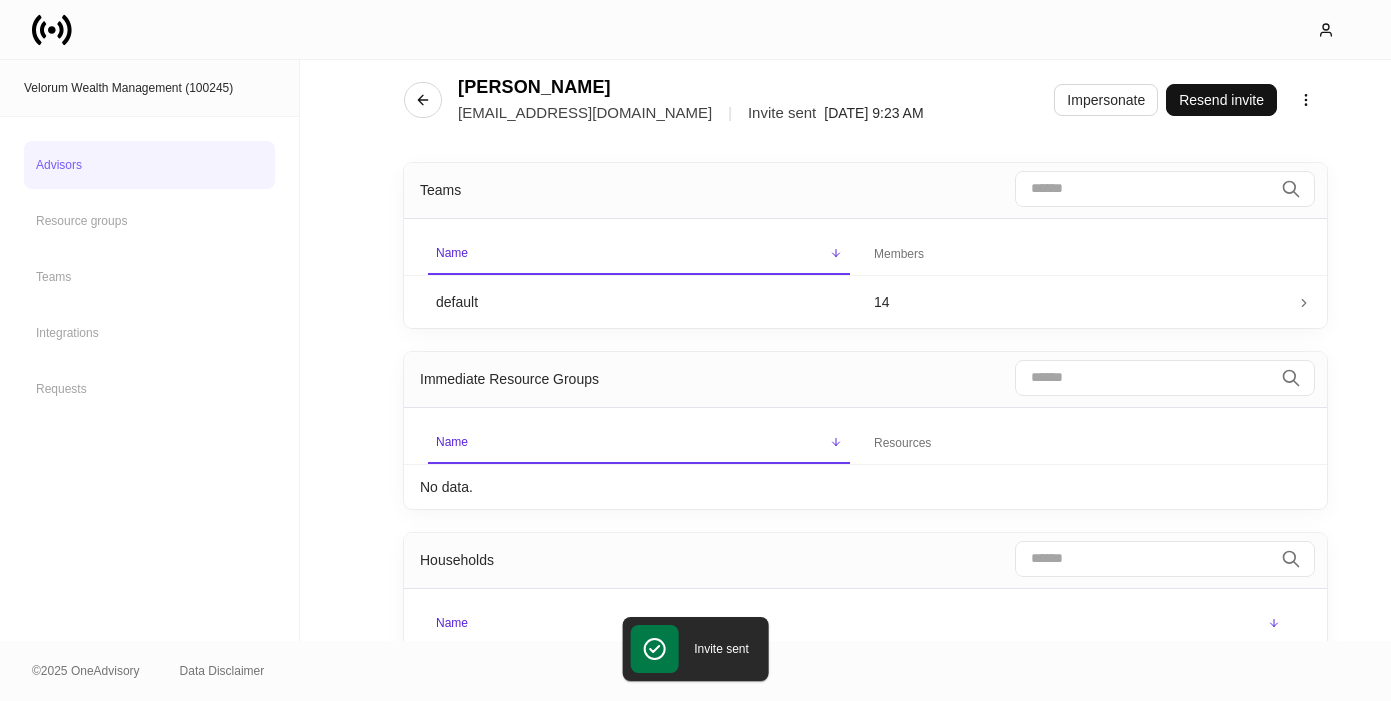 click on "Advisors" at bounding box center [149, 165] 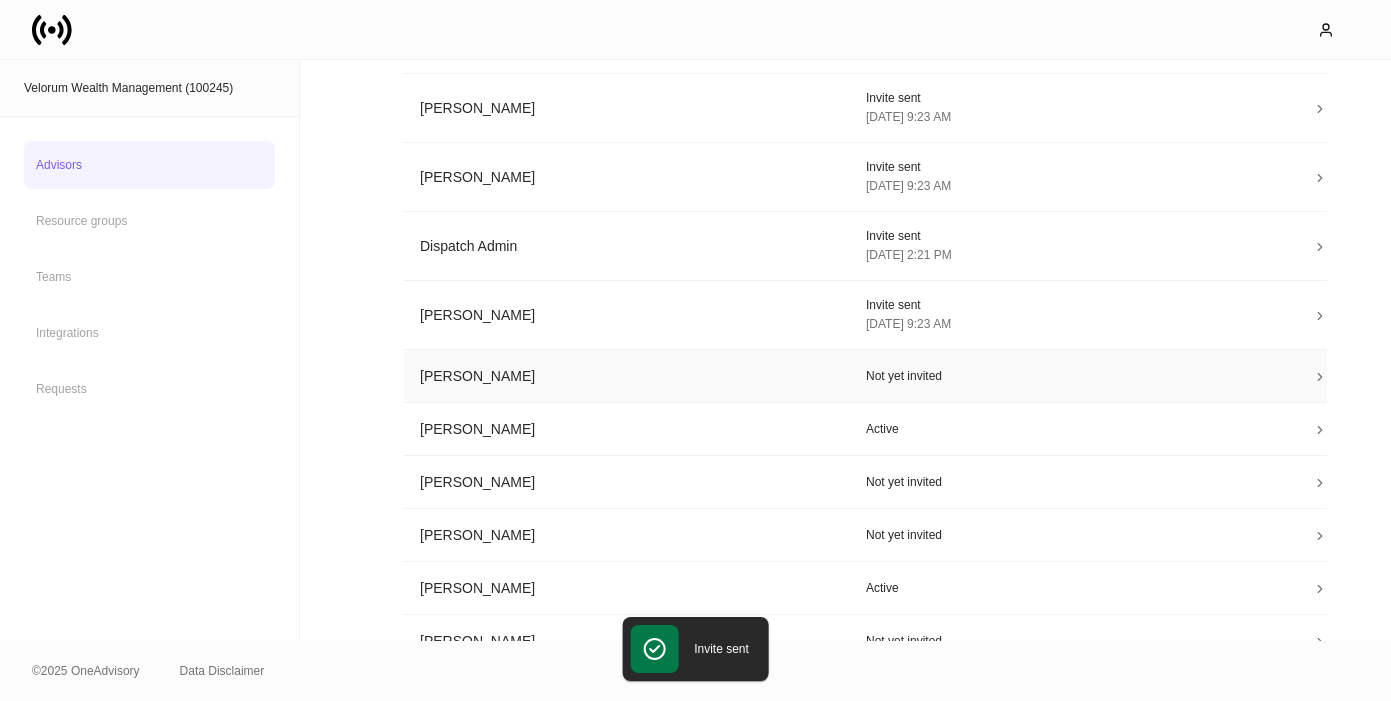 click on "Katrina Angell" at bounding box center [627, 376] 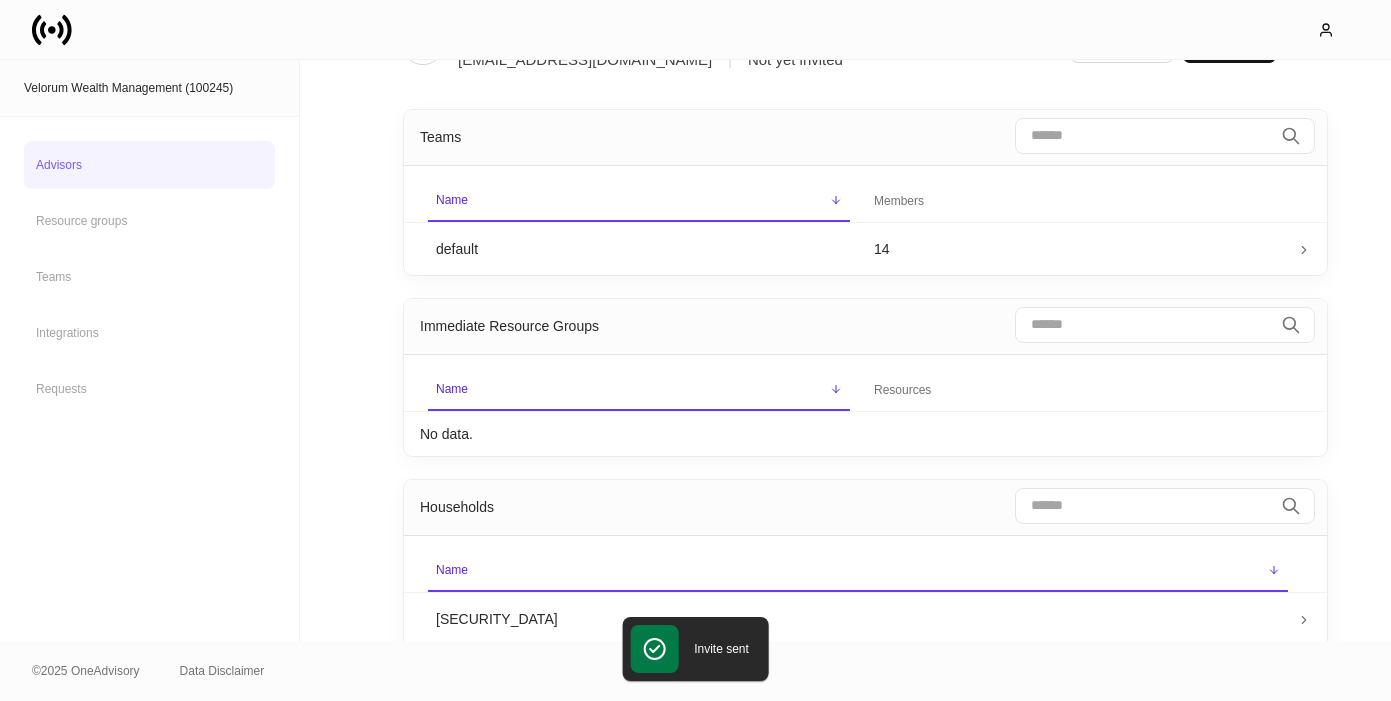 scroll, scrollTop: 0, scrollLeft: 0, axis: both 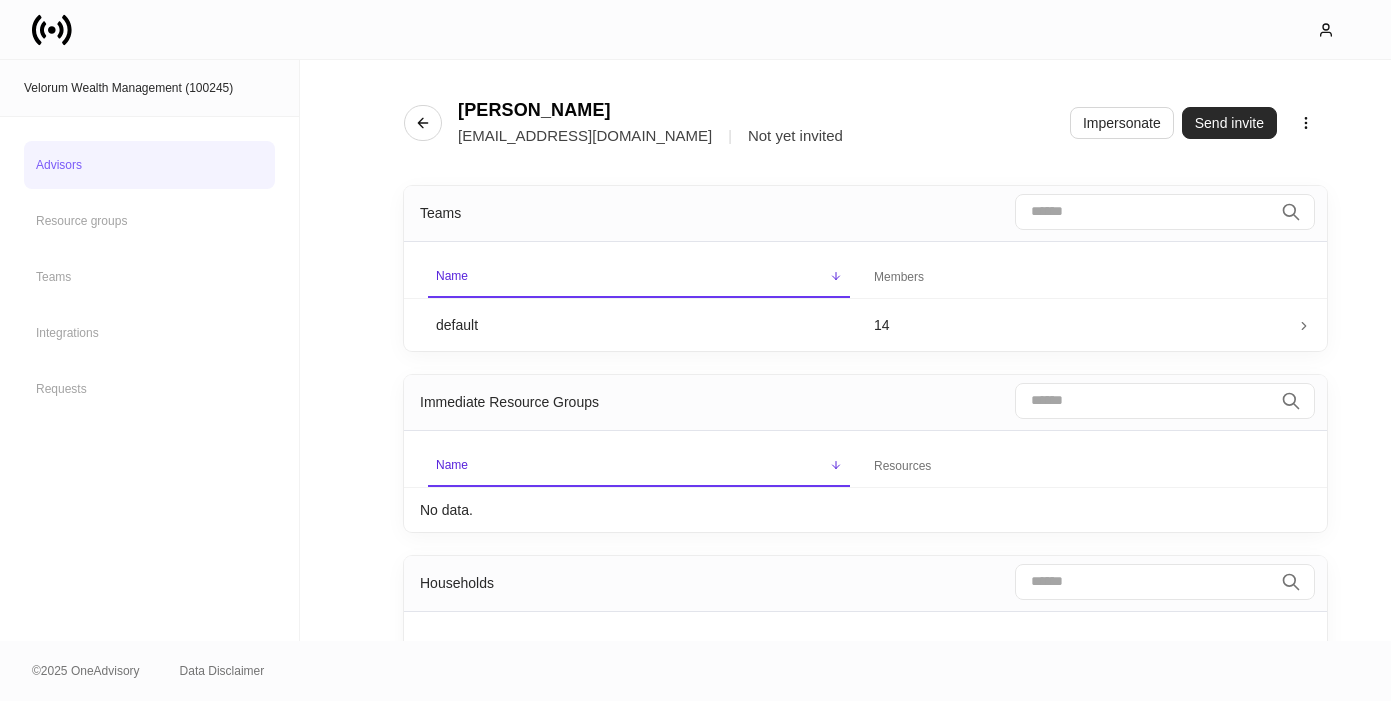 click on "Send invite" at bounding box center (1229, 123) 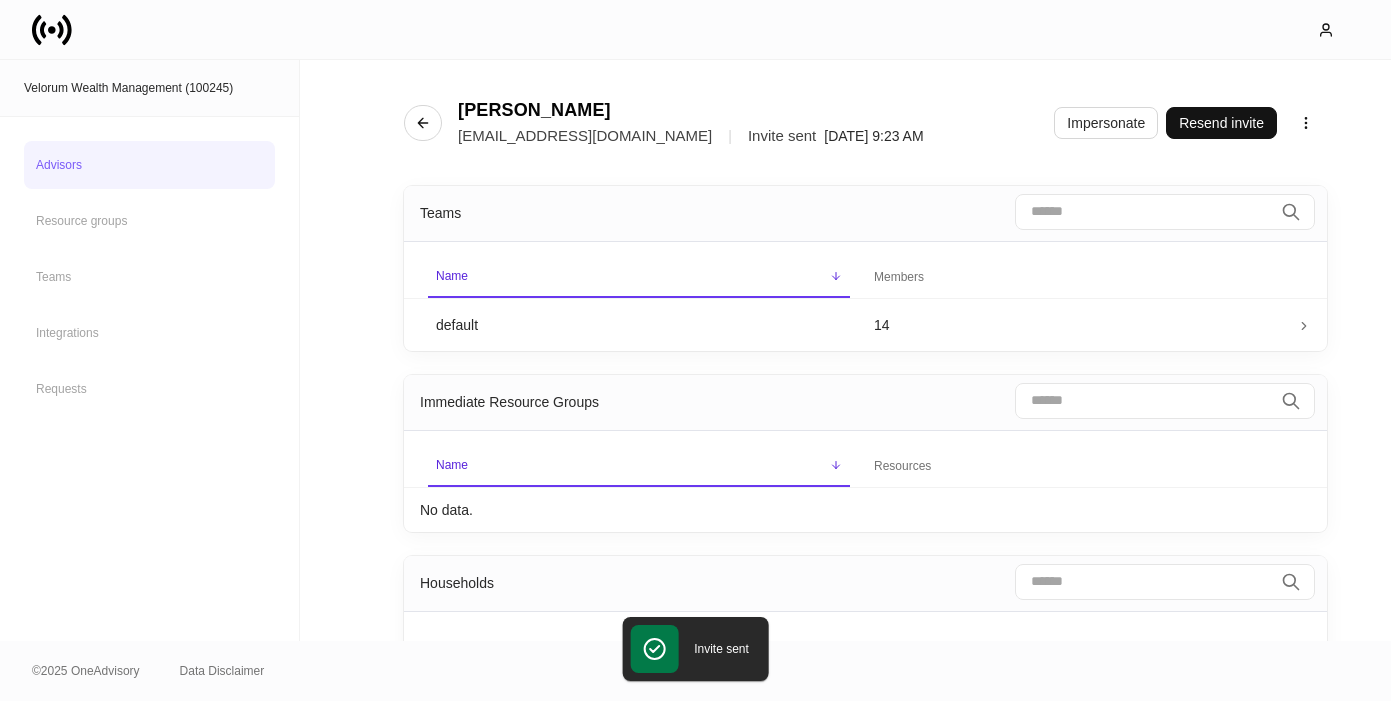 click on "Advisors" at bounding box center (149, 165) 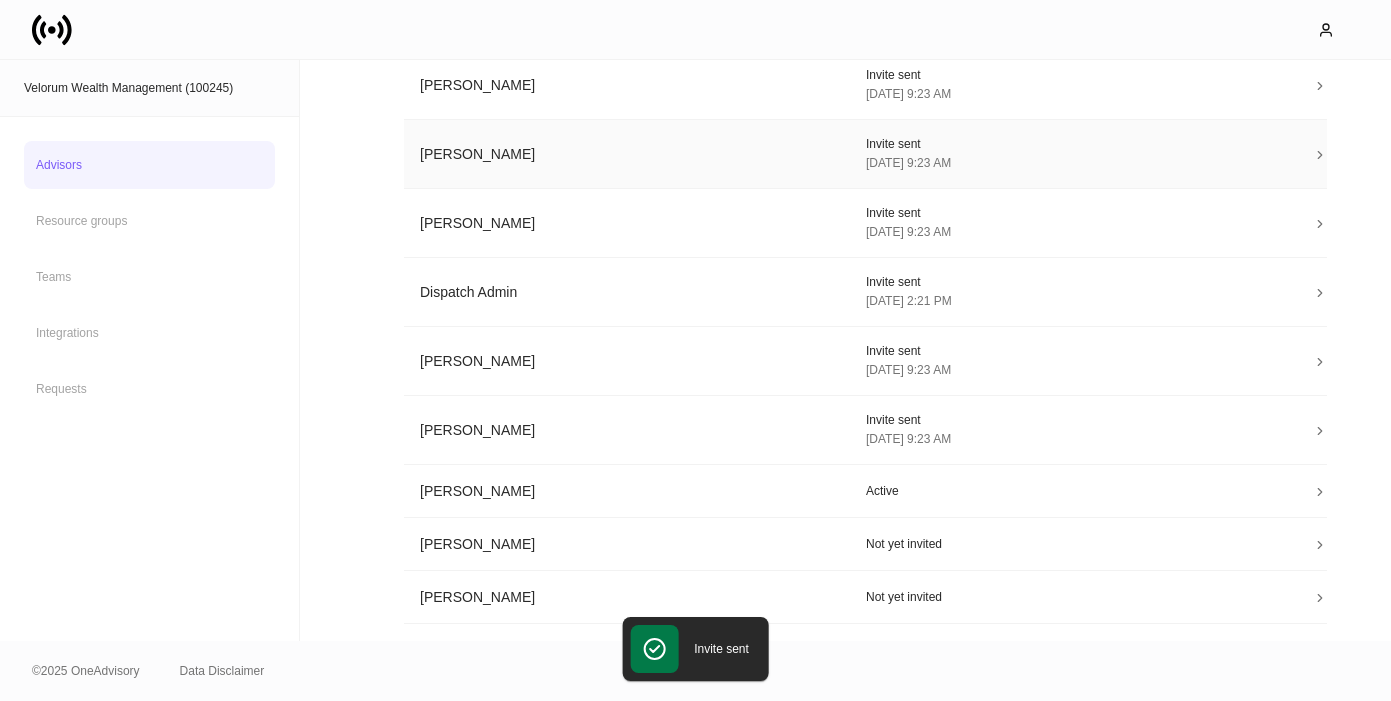 scroll, scrollTop: 297, scrollLeft: 0, axis: vertical 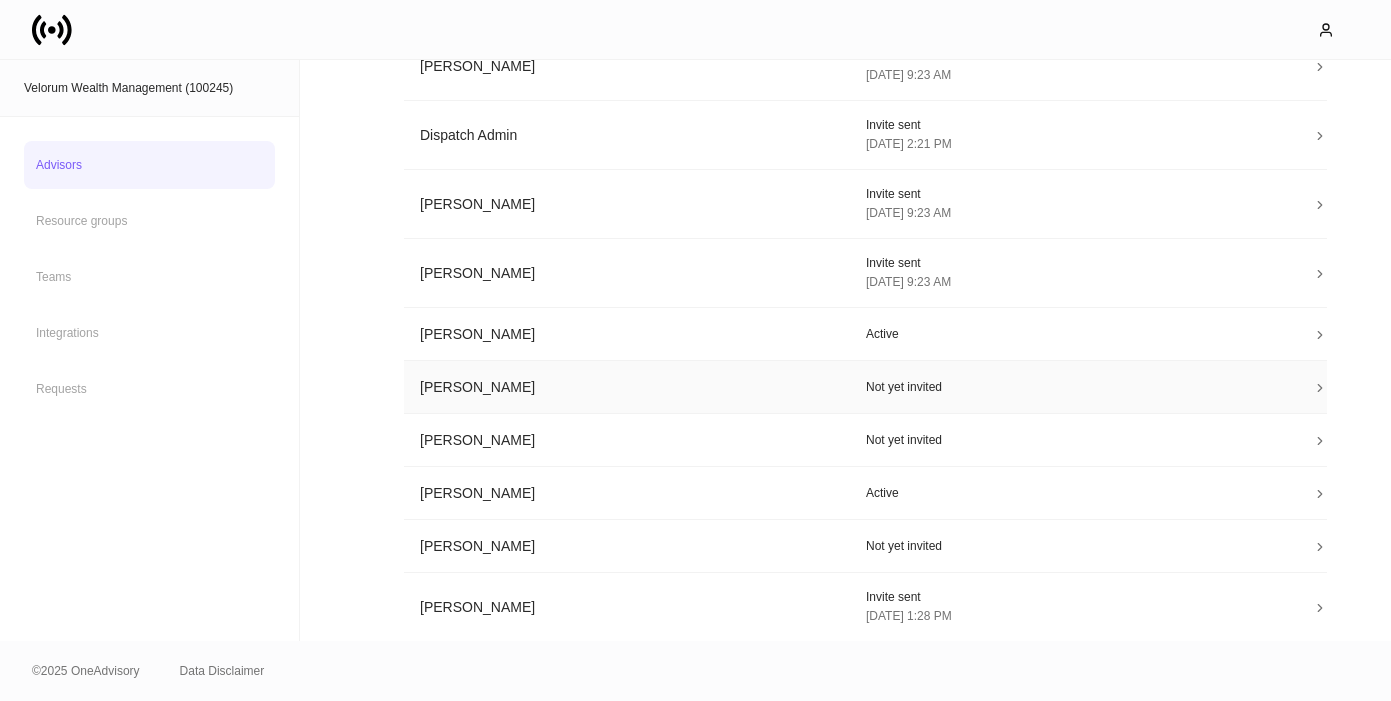 click on "Lauren Faltys" at bounding box center [627, 387] 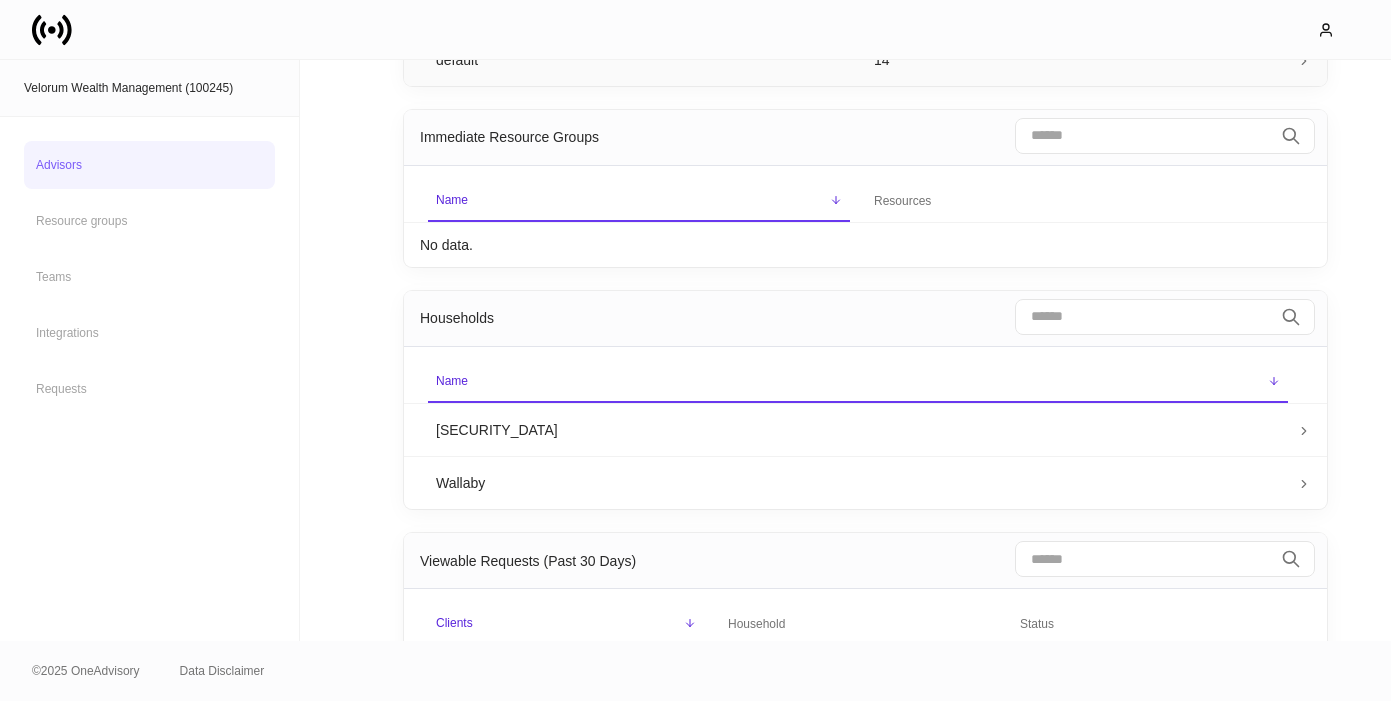 scroll, scrollTop: 0, scrollLeft: 0, axis: both 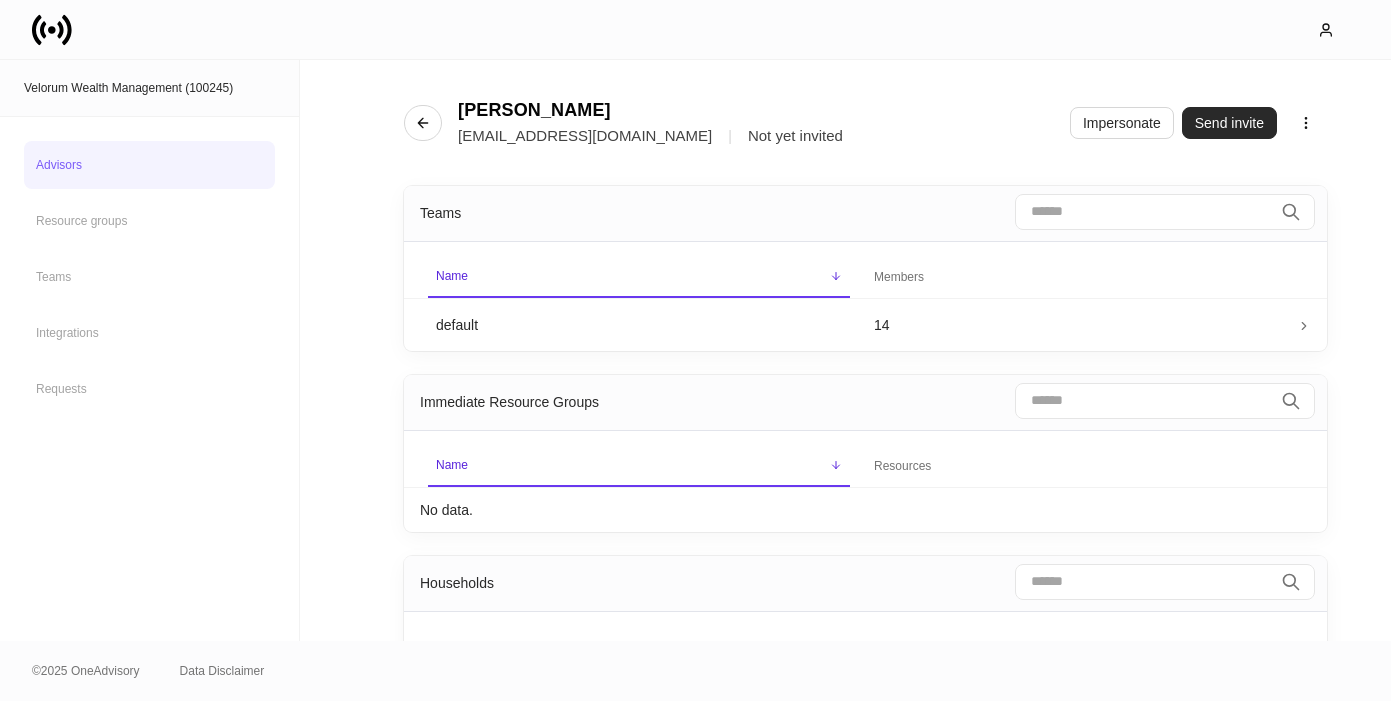 click on "Send invite" at bounding box center [1229, 123] 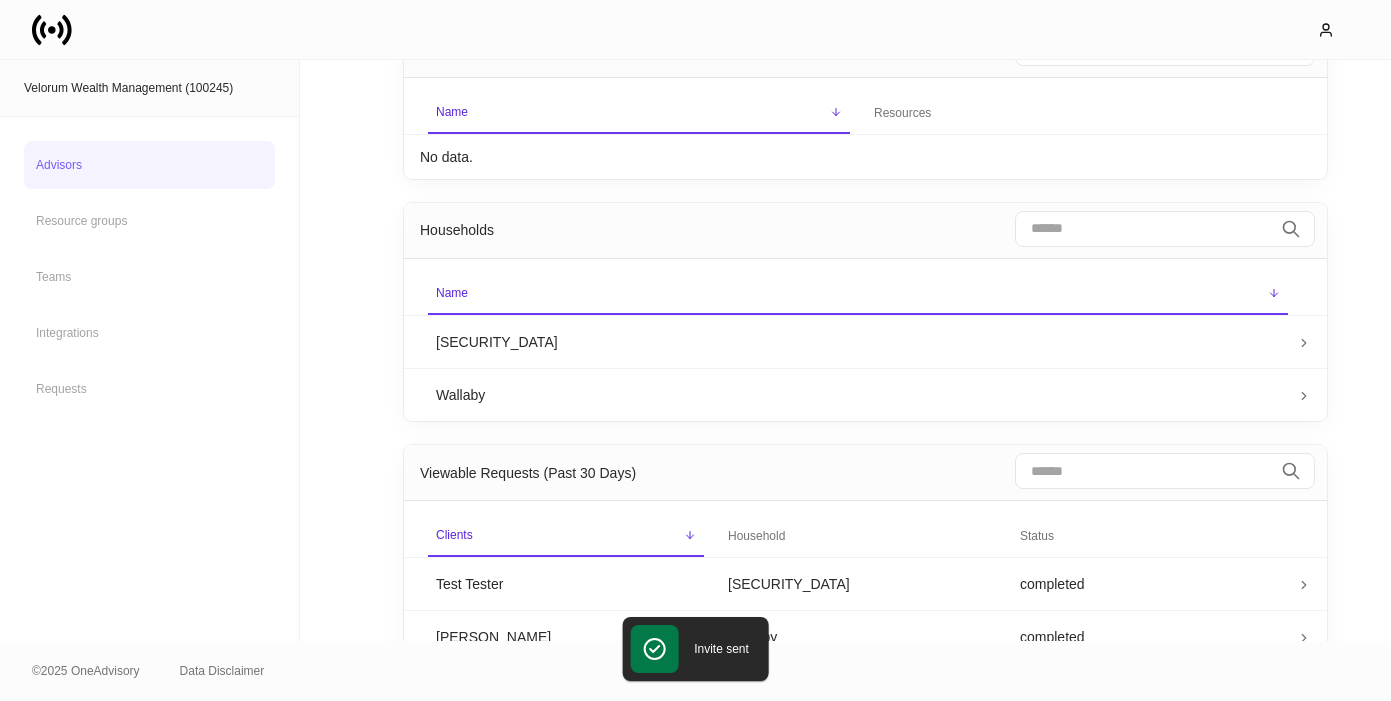 scroll, scrollTop: 423, scrollLeft: 0, axis: vertical 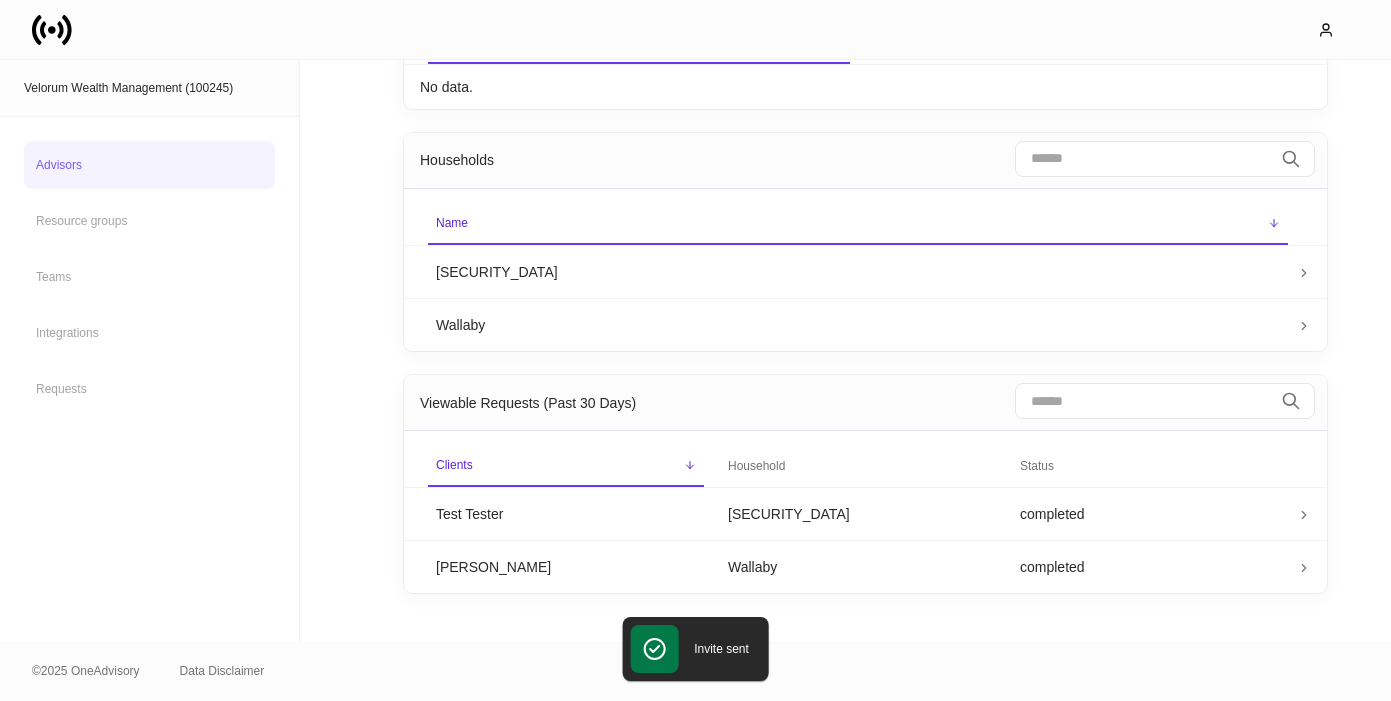 click on "Advisors" at bounding box center [149, 165] 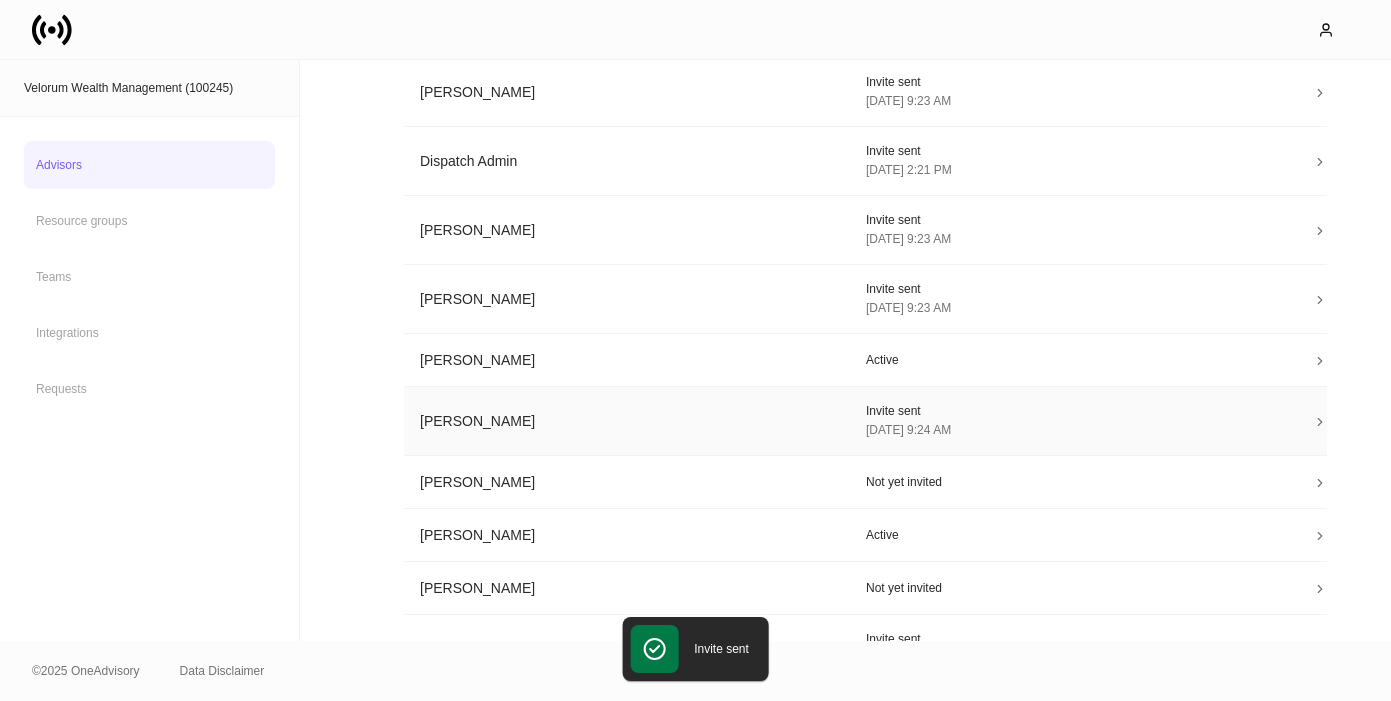 scroll, scrollTop: 465, scrollLeft: 0, axis: vertical 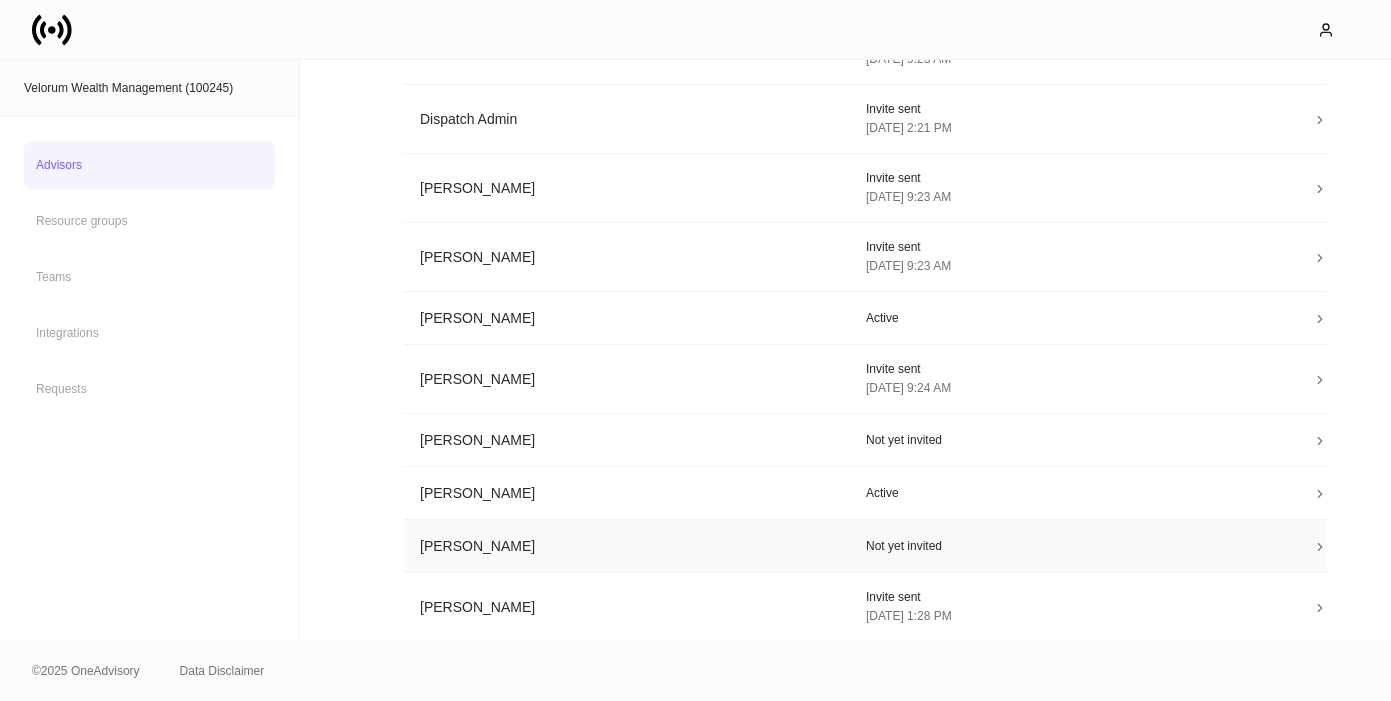 click on "Sierra Froilan" at bounding box center [627, 546] 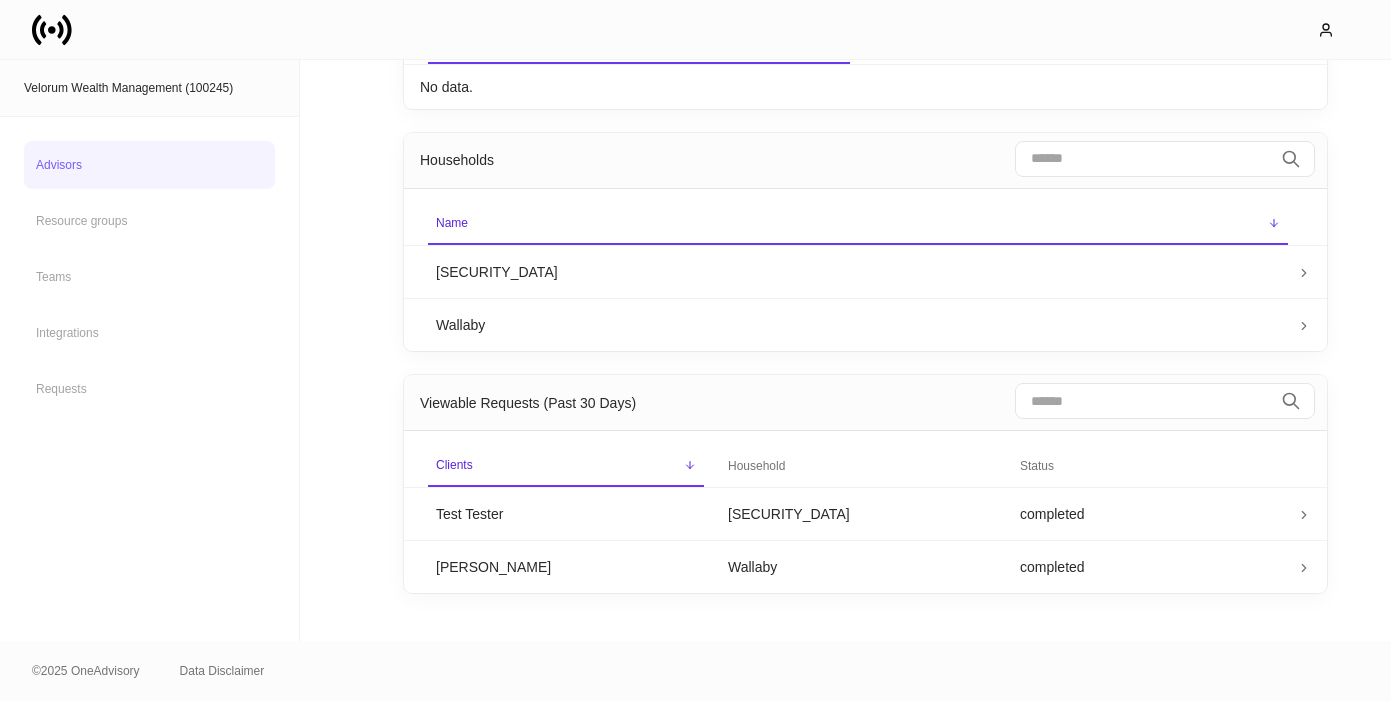 scroll, scrollTop: 0, scrollLeft: 0, axis: both 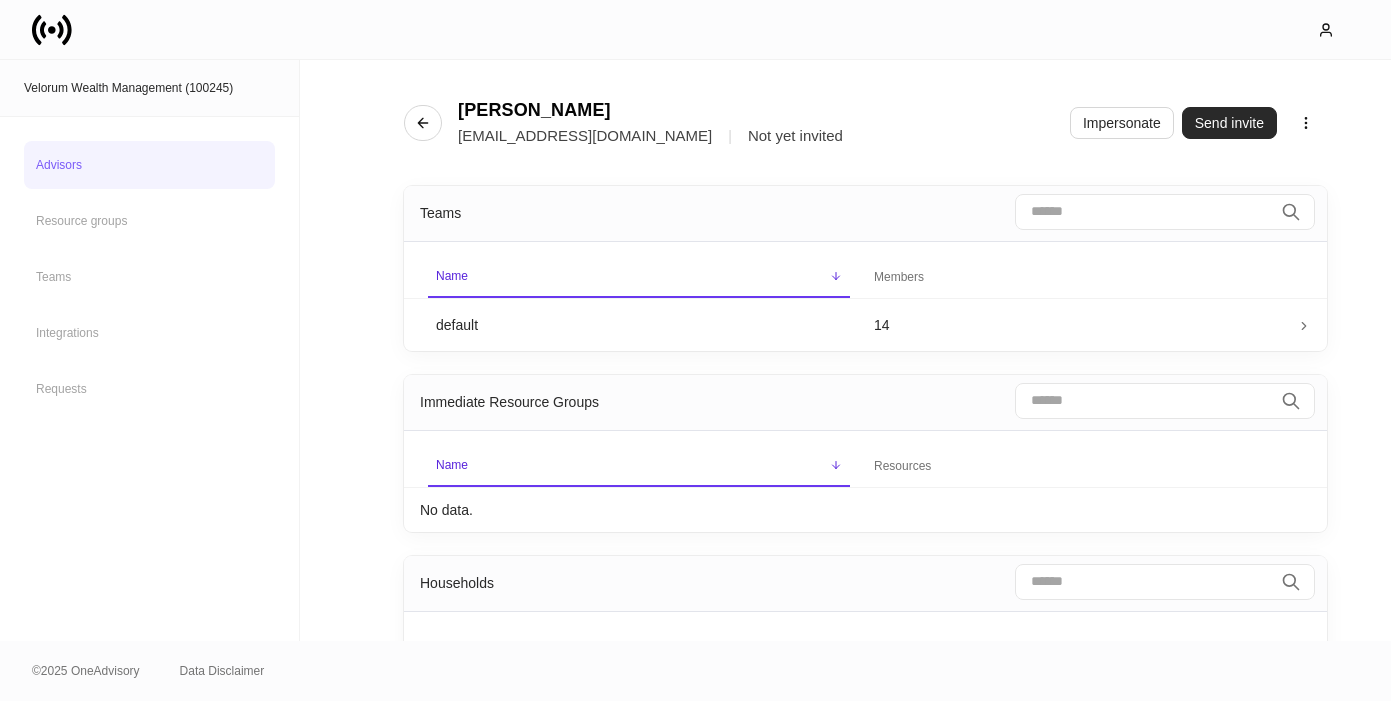 click on "Send invite" at bounding box center (1229, 123) 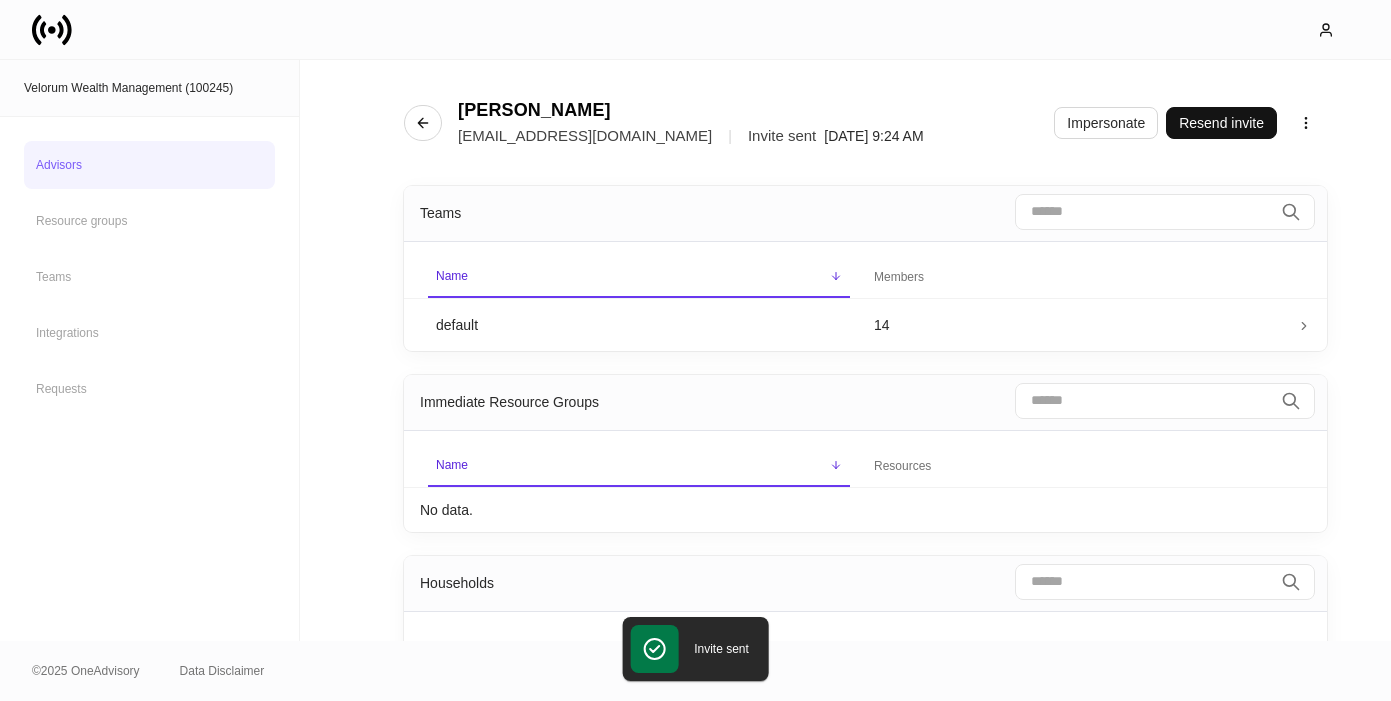 click on "Advisors" at bounding box center (149, 165) 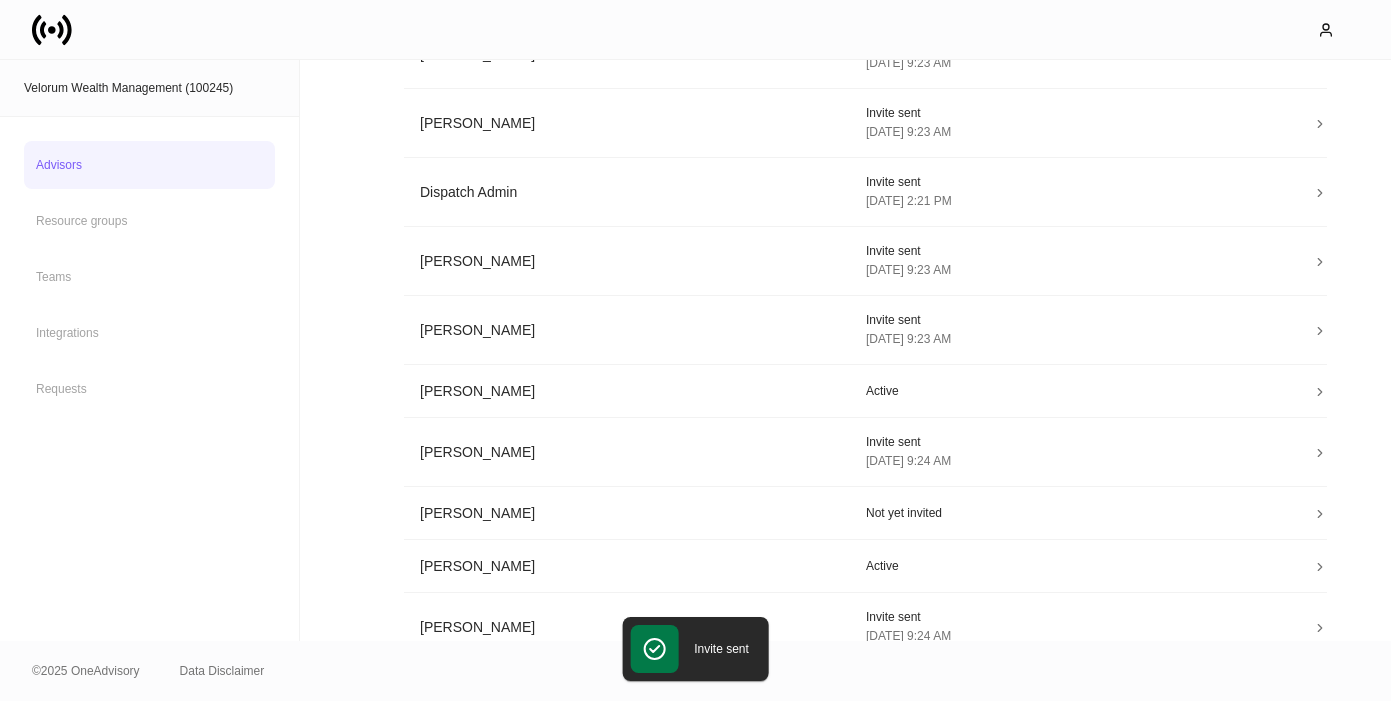 scroll, scrollTop: 481, scrollLeft: 0, axis: vertical 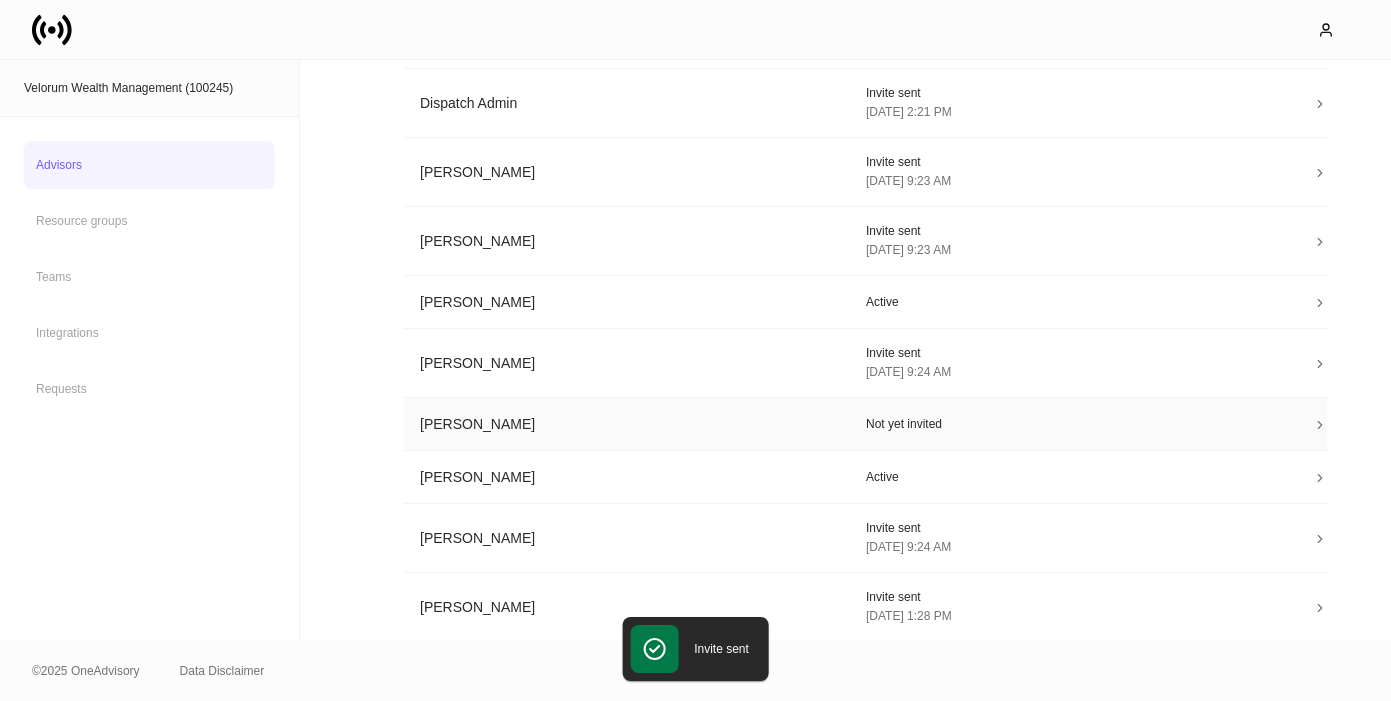 click on "Matthew Muratore" at bounding box center [627, 424] 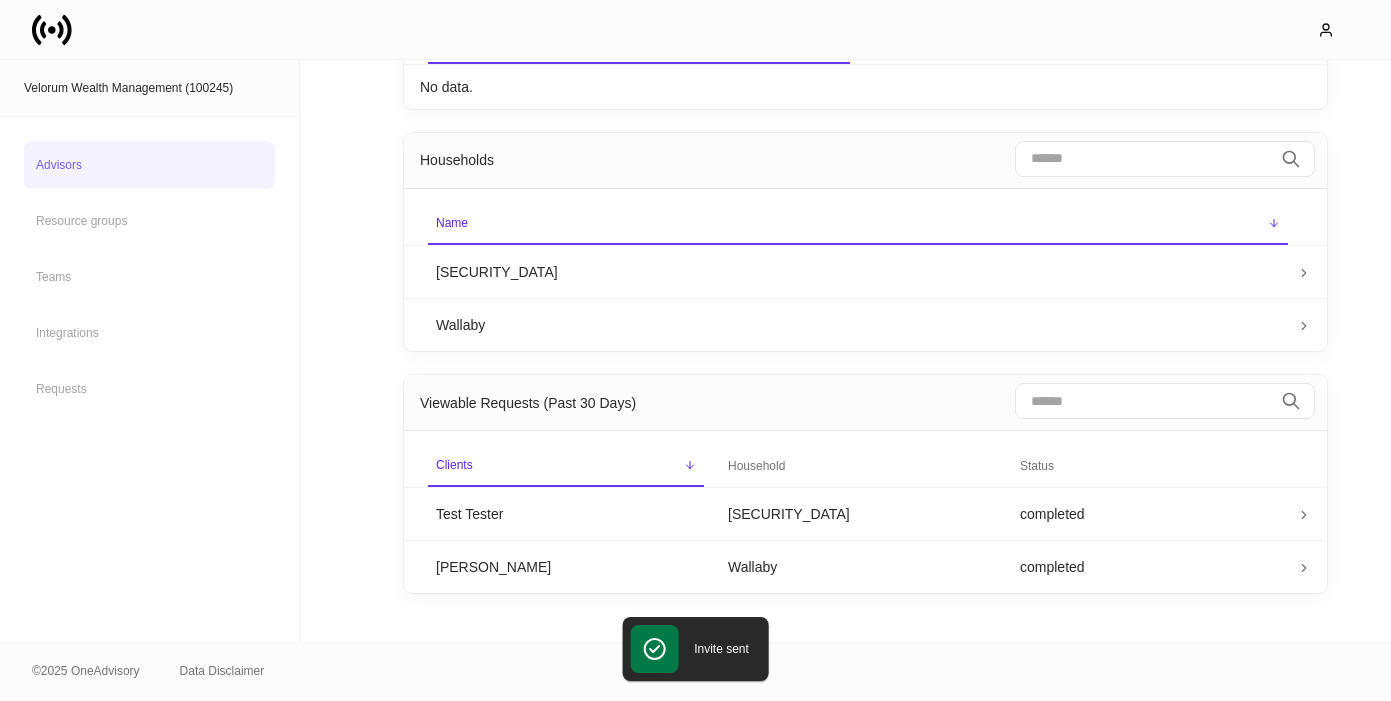 scroll, scrollTop: 0, scrollLeft: 0, axis: both 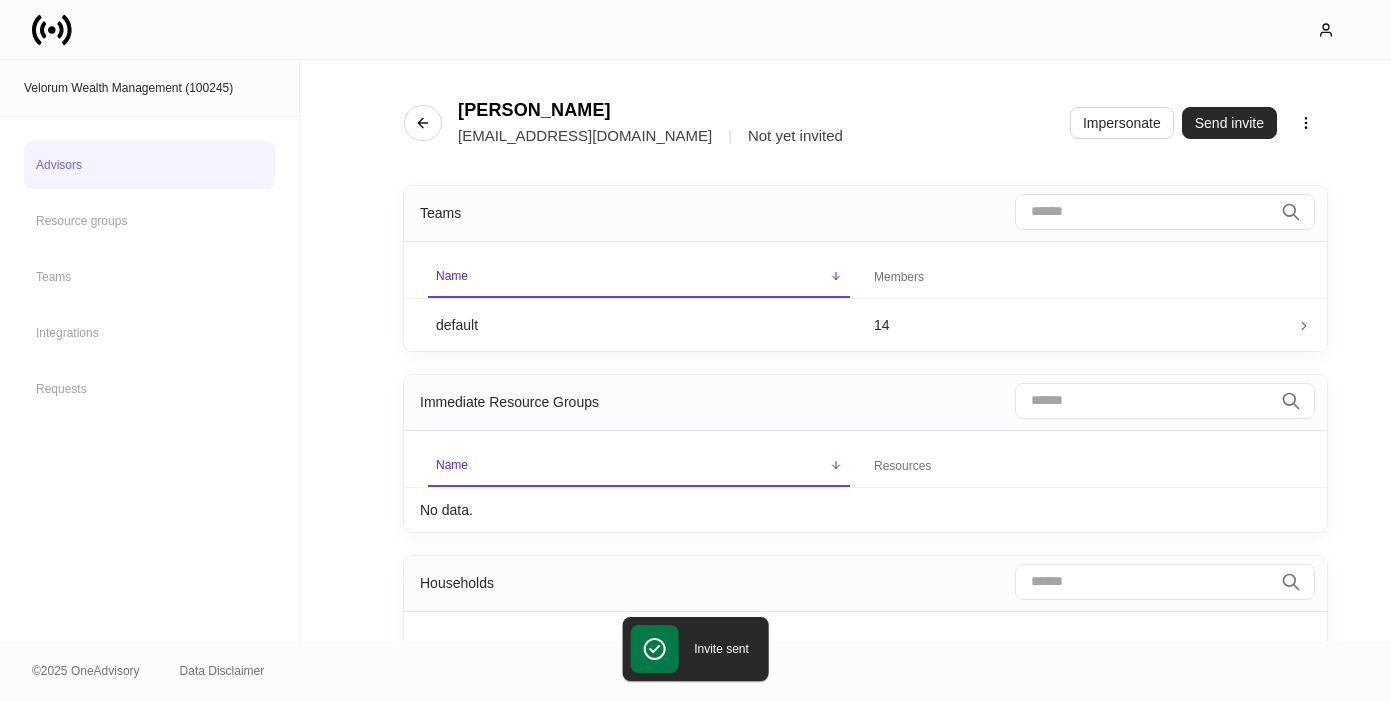 click on "Send invite" at bounding box center [1229, 123] 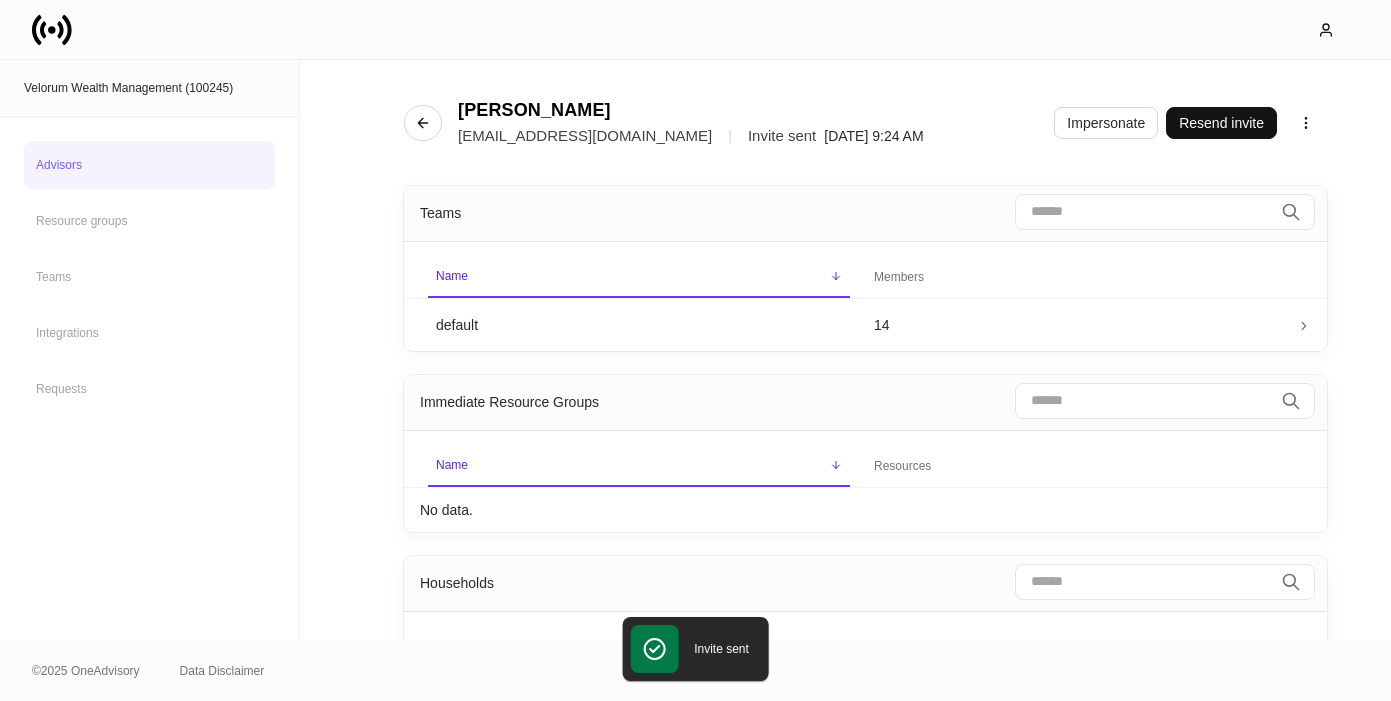 click on "Advisors" at bounding box center [149, 165] 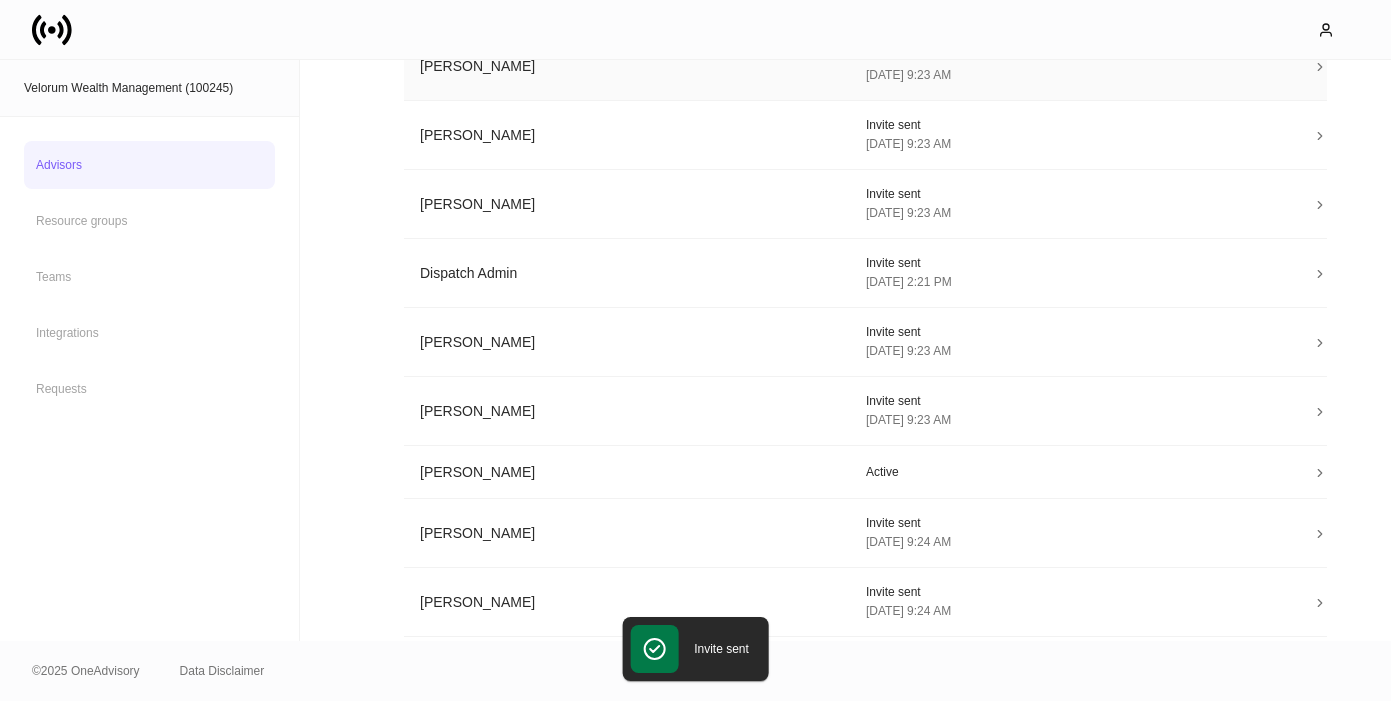 scroll, scrollTop: 0, scrollLeft: 0, axis: both 